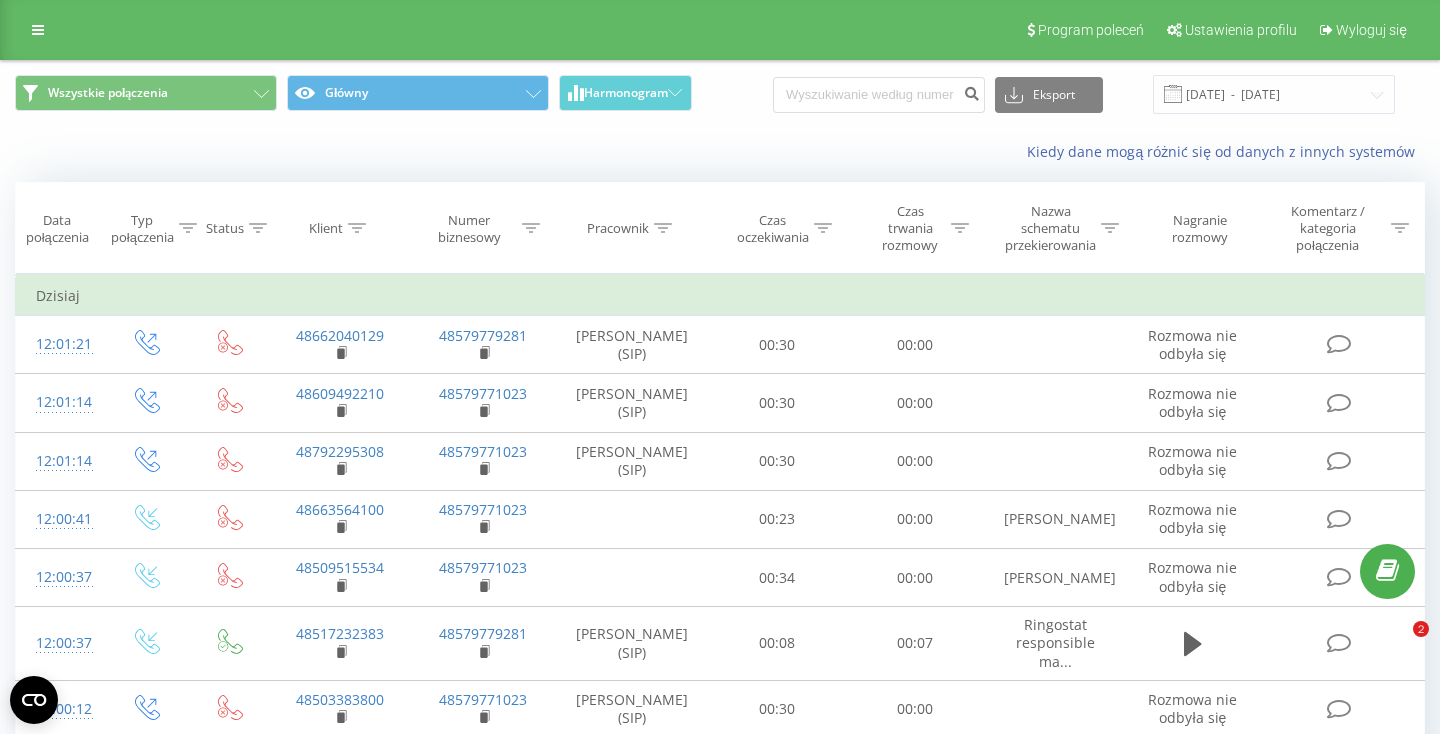 scroll, scrollTop: 54, scrollLeft: 0, axis: vertical 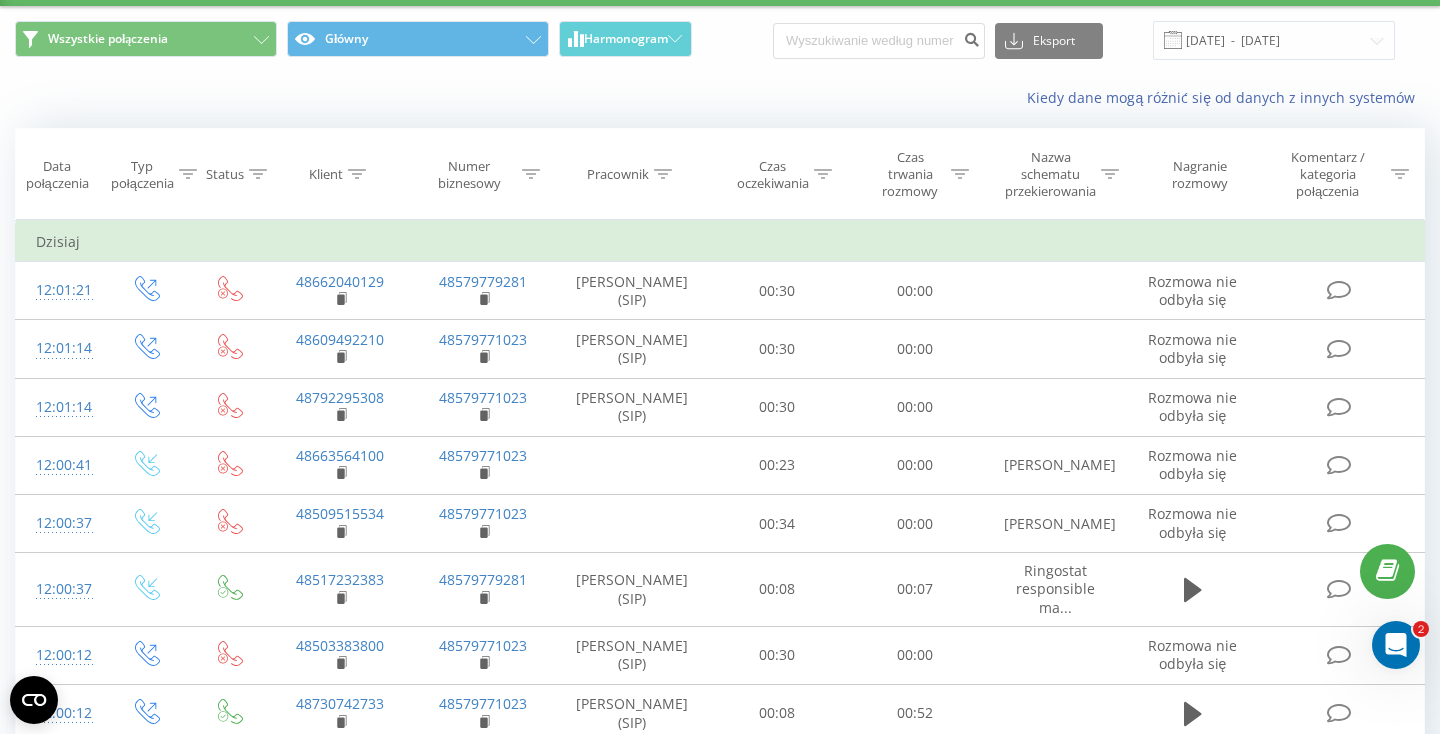 click at bounding box center [1396, 645] 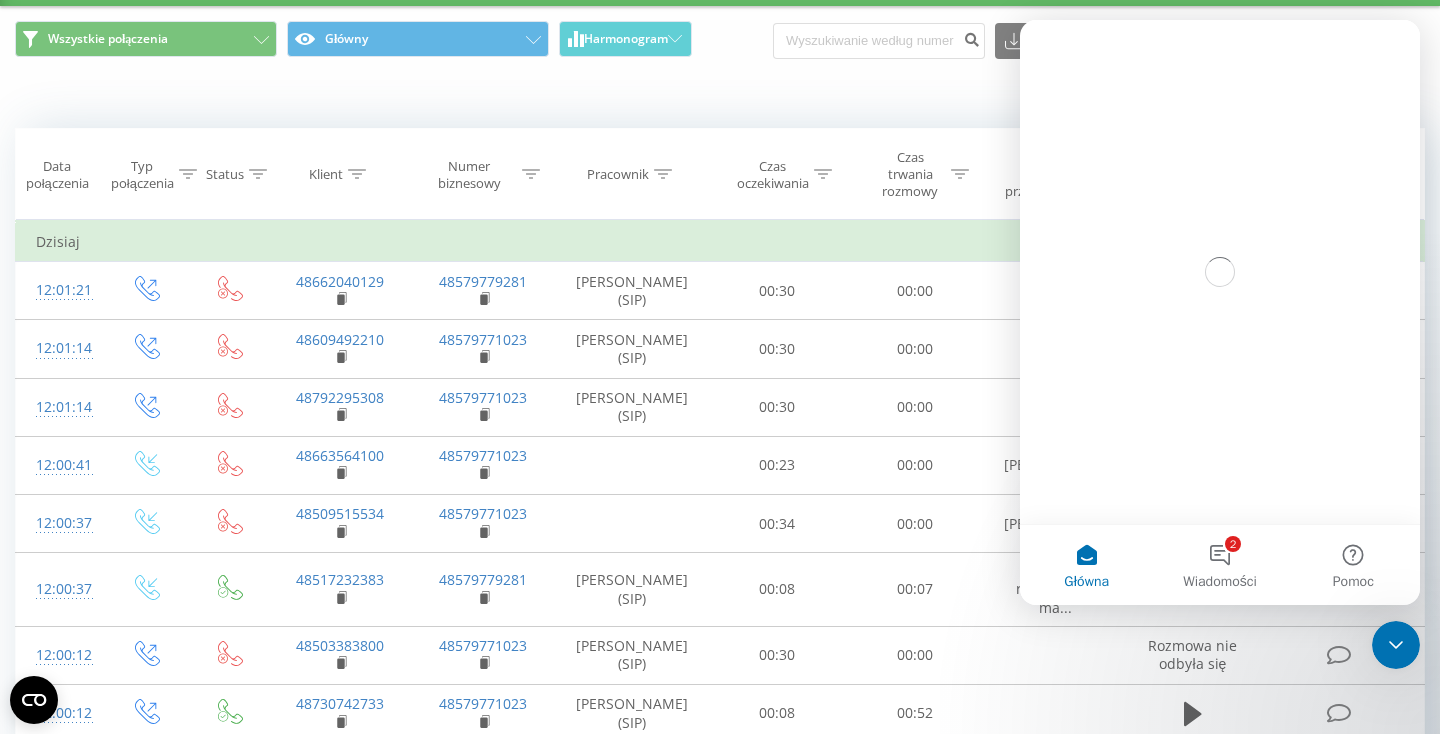 scroll, scrollTop: 0, scrollLeft: 0, axis: both 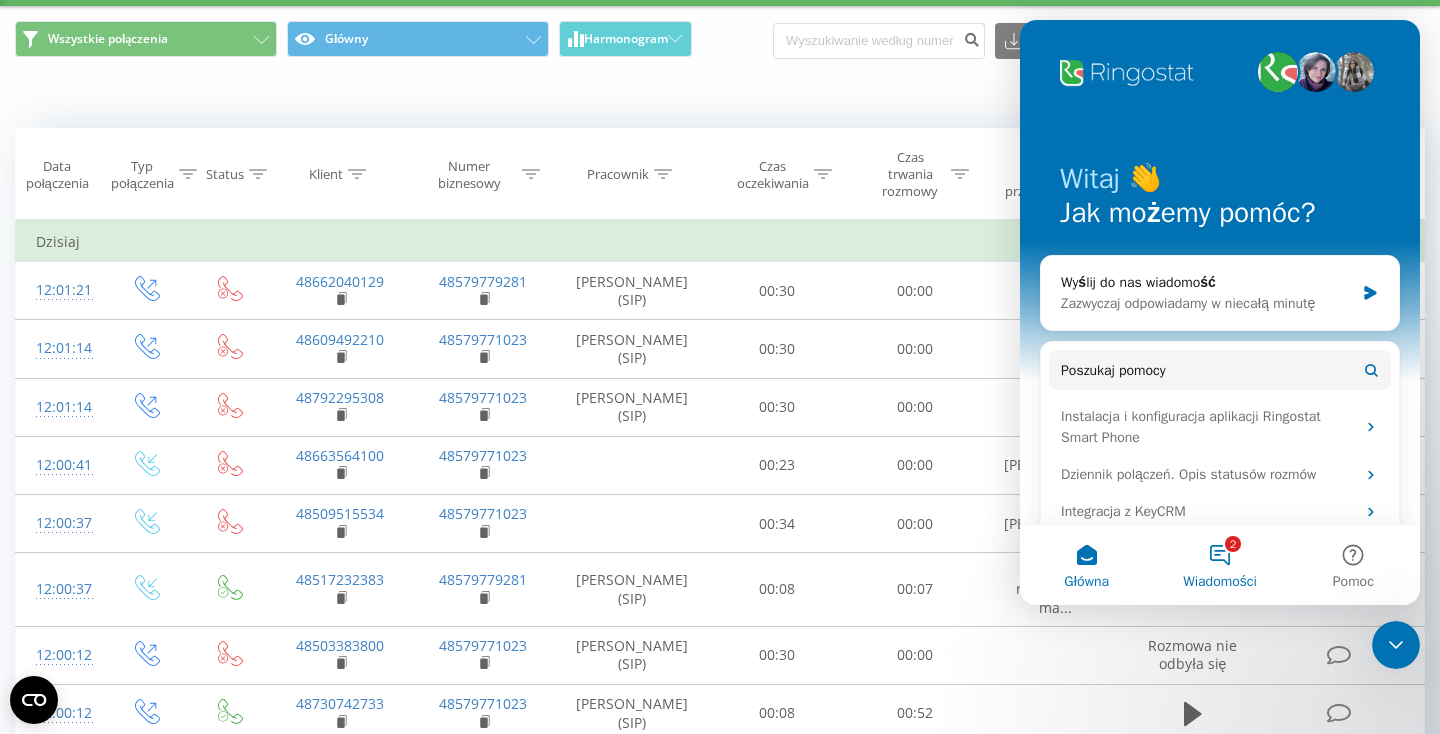 click on "2 Wiadomości" at bounding box center (1219, 565) 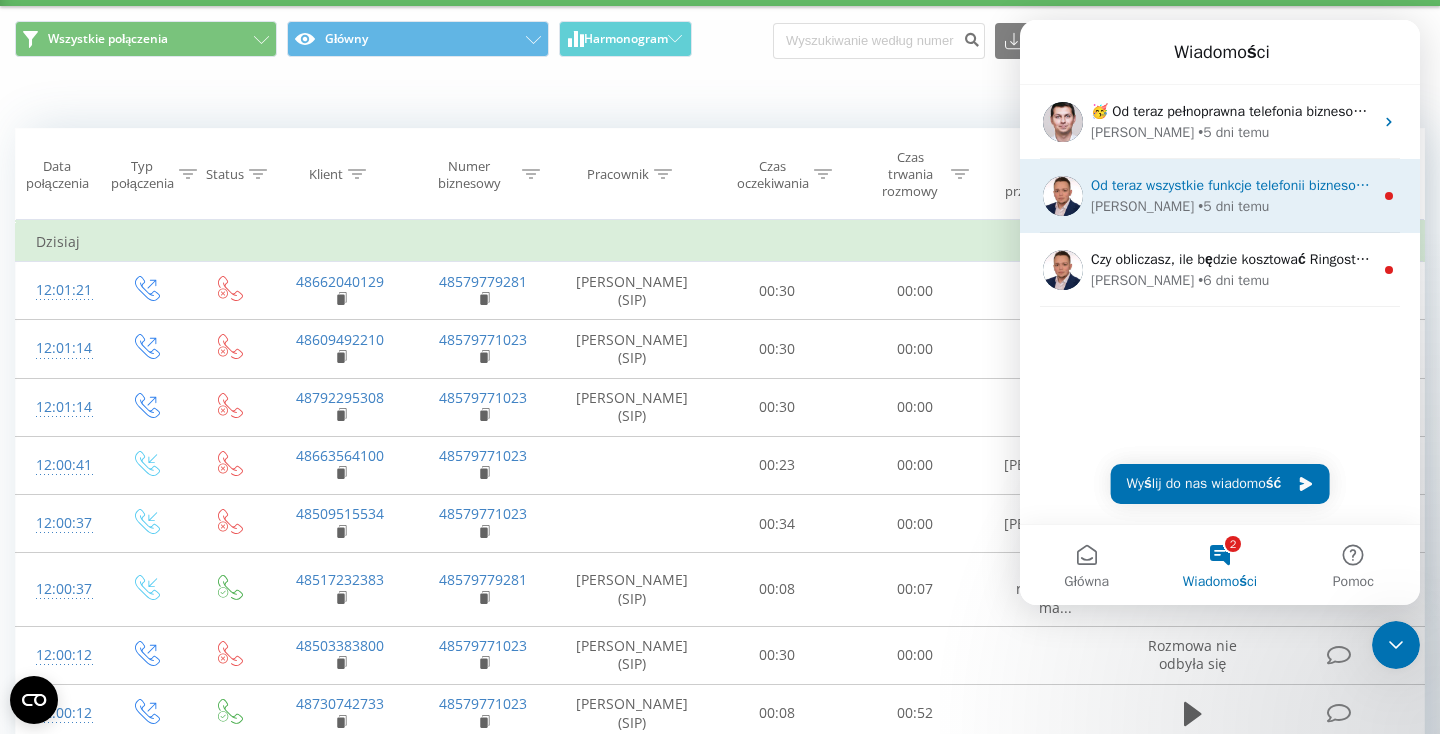click on "Od teraz wszystkie funkcje telefonii biznesowej Ringostat są dostępne zarówno na komputerze, jak i smartfonie.  Zainstaluj aplikację na swoim urządzeniu — macOS, Windows, Android lub iOS.    Jeśli masz jakieś pytania, jesteśmy tutaj, aby pomóc — po prostu skontaktuj się z nami." at bounding box center [1949, 185] 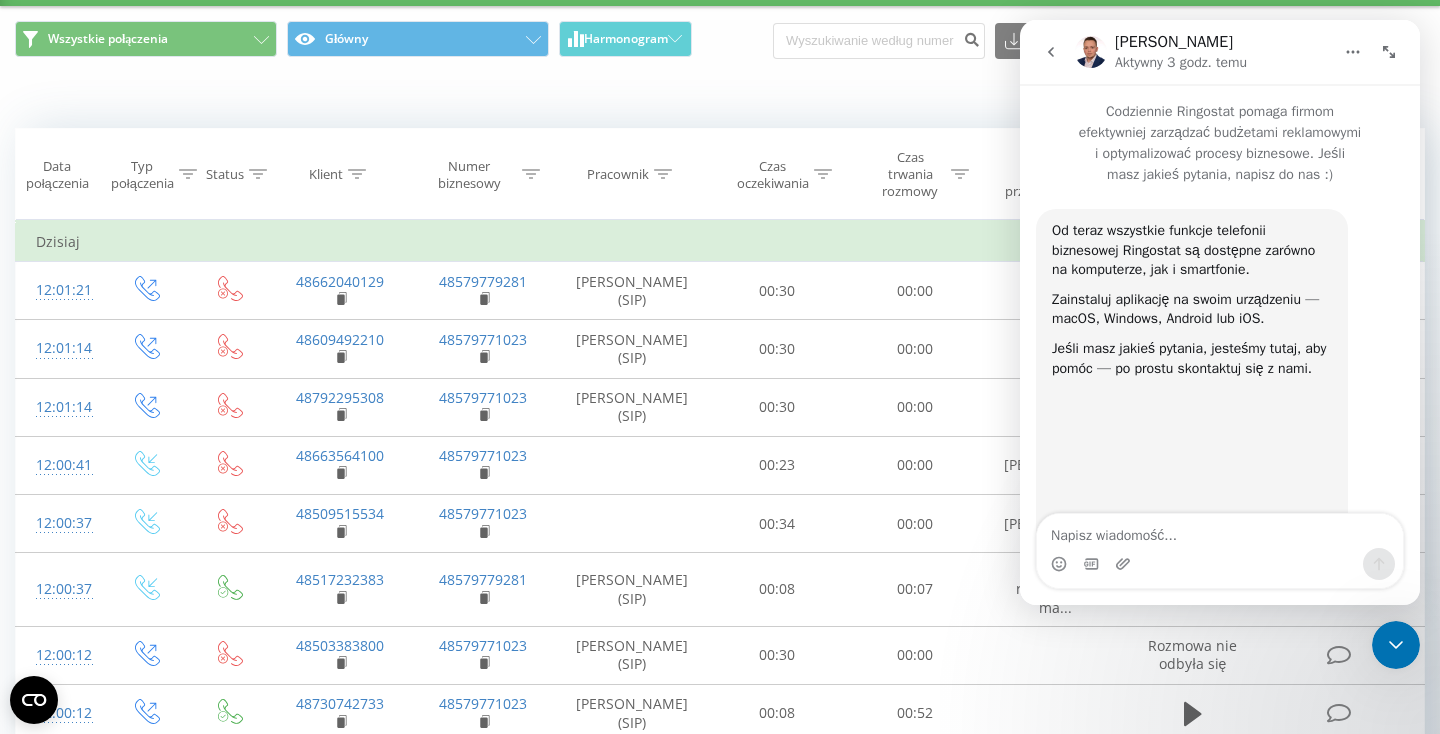 scroll, scrollTop: 0, scrollLeft: 0, axis: both 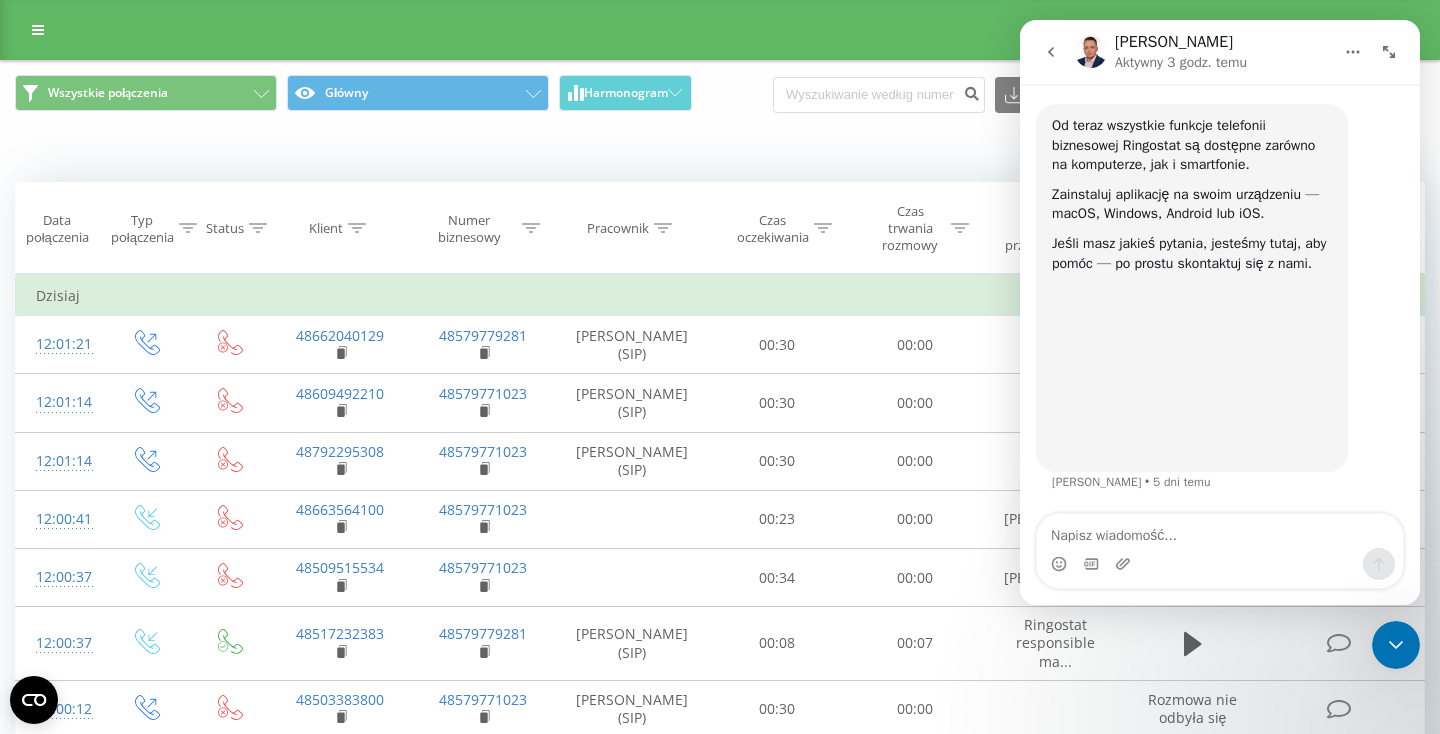 click at bounding box center (1051, 52) 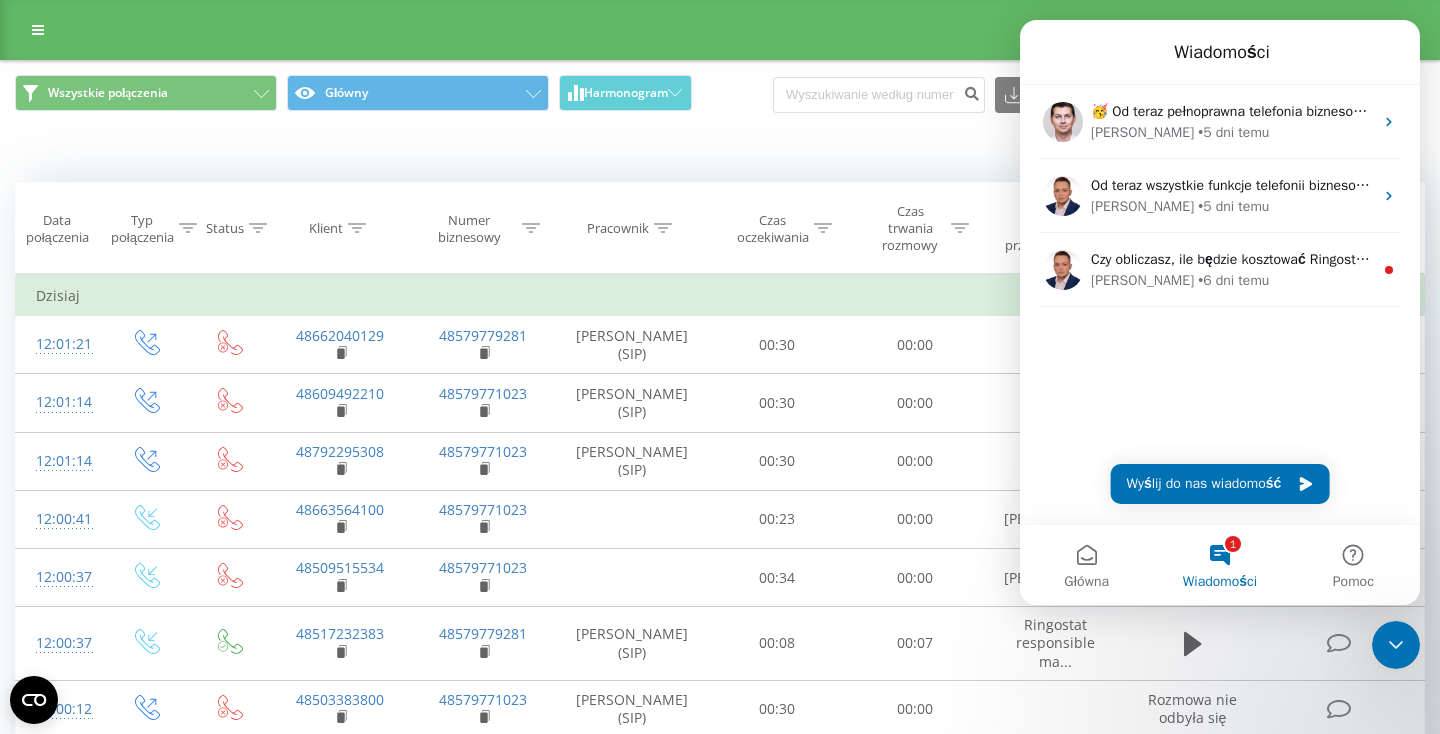 scroll, scrollTop: 0, scrollLeft: 0, axis: both 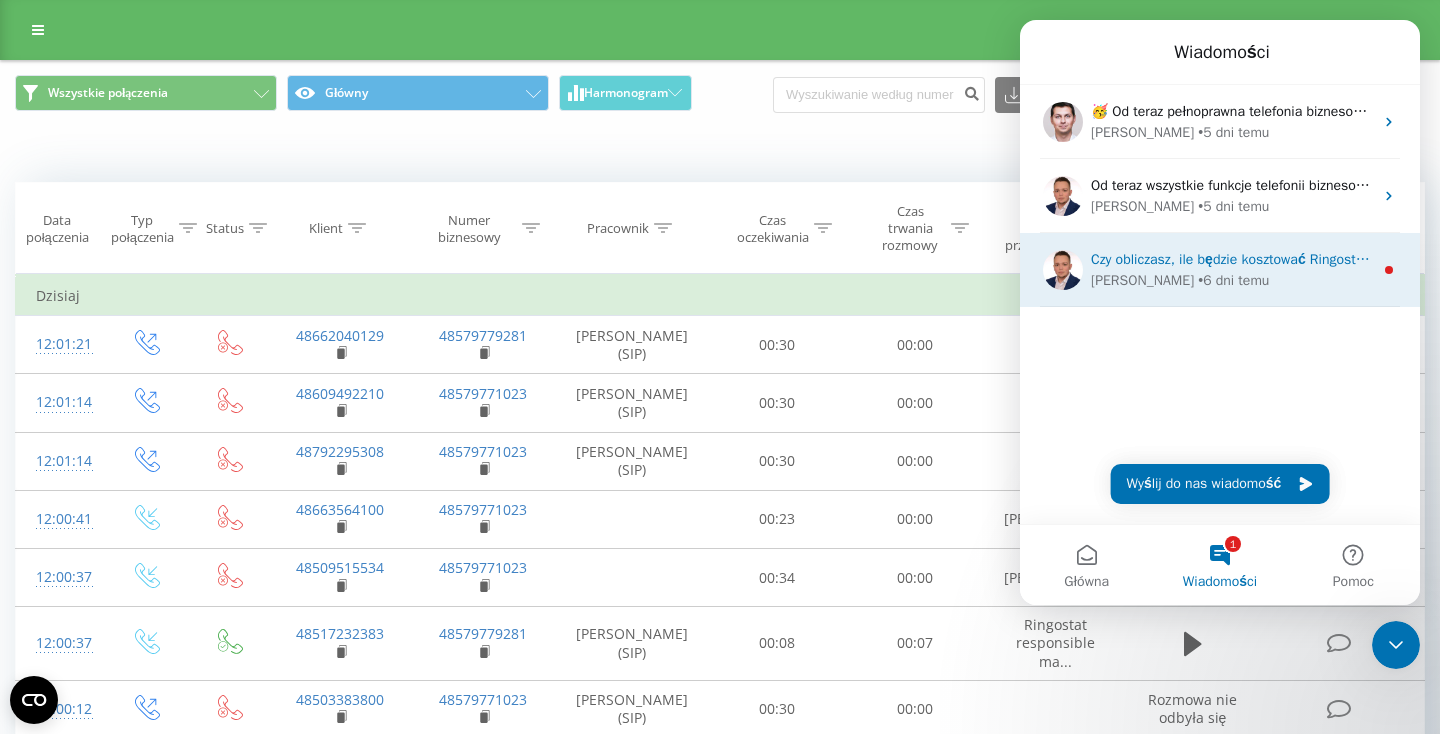 click on "Czy obliczasz, ile będzie kosztować Ringostat dla Ciebie? Pozwól, że Ci pomogę wyliczyć ceny i wskażę, ile możesz zaoszczędzić 😉 Arkadiusz •  6 dni temu" at bounding box center (1220, 270) 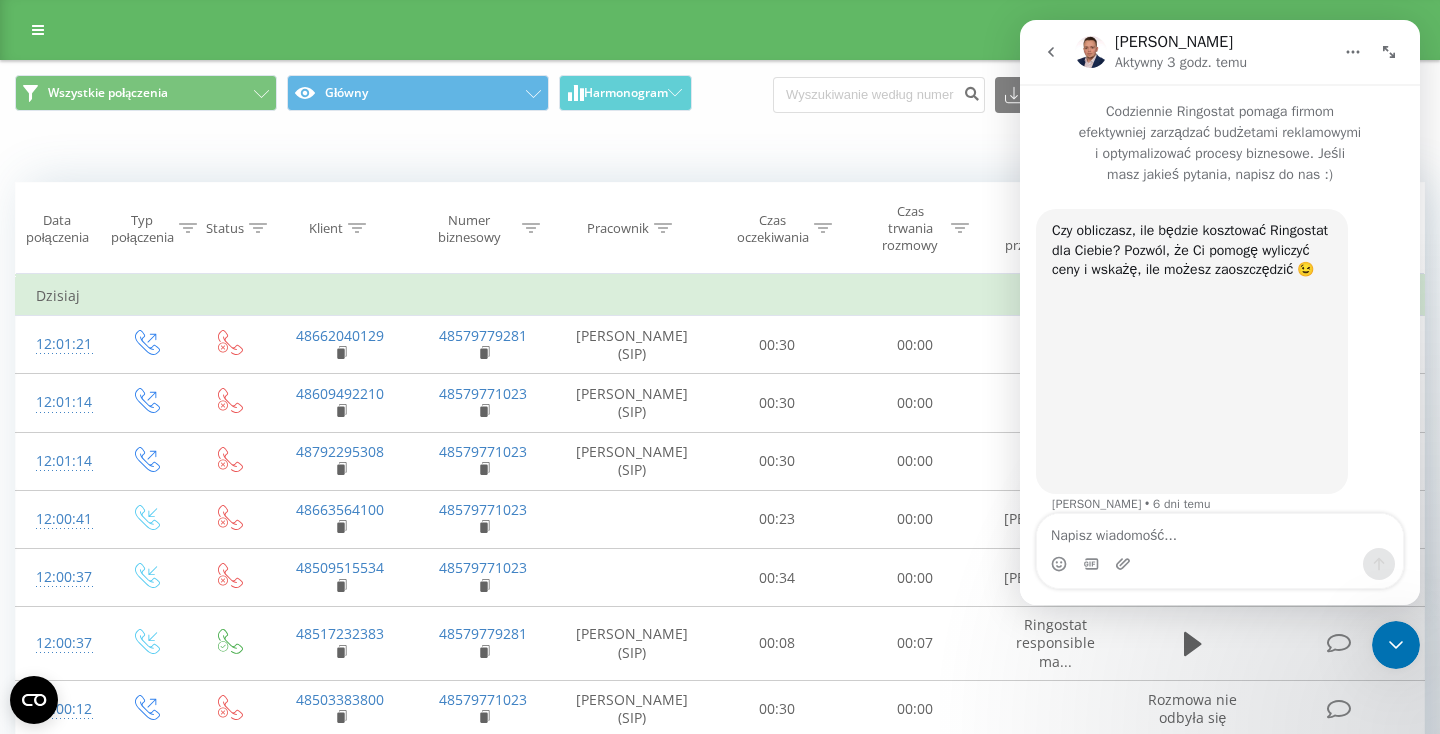 scroll, scrollTop: 40, scrollLeft: 0, axis: vertical 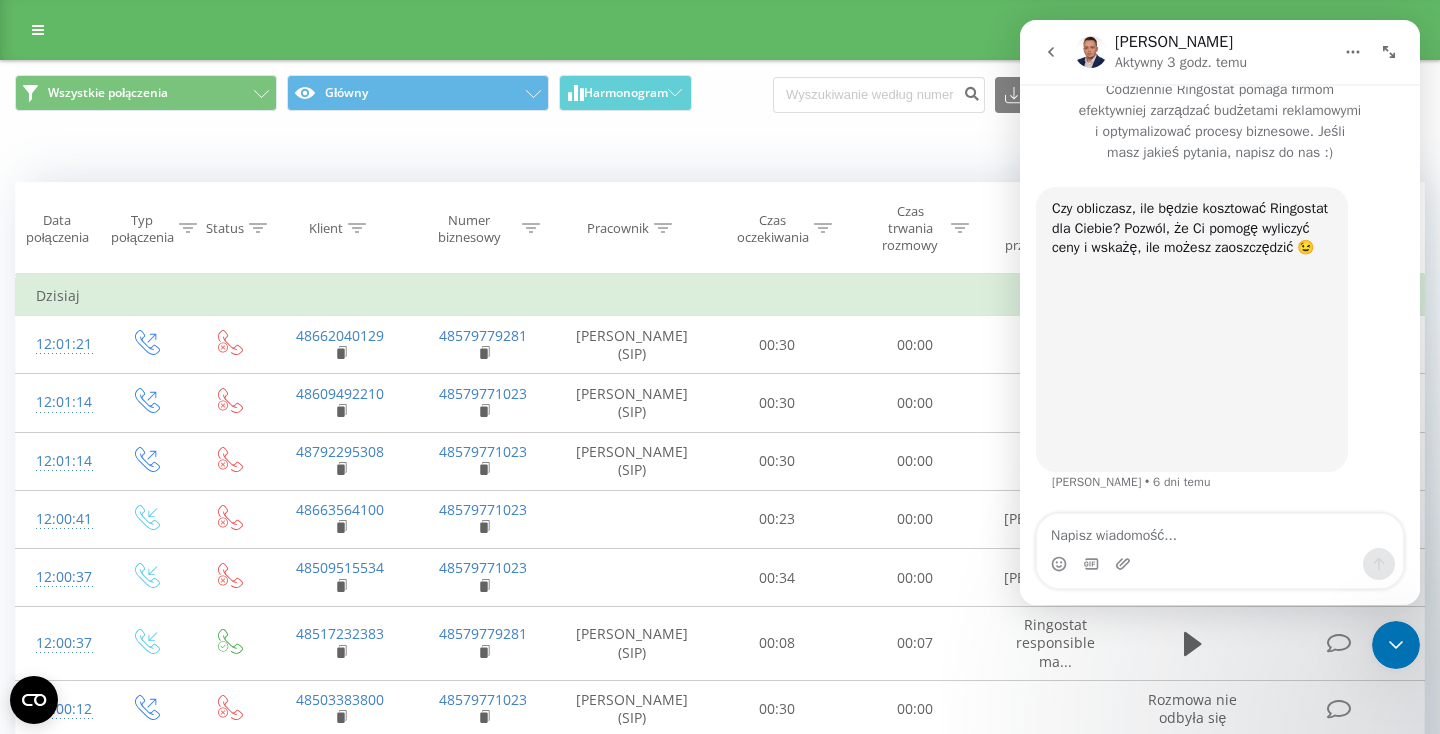 click 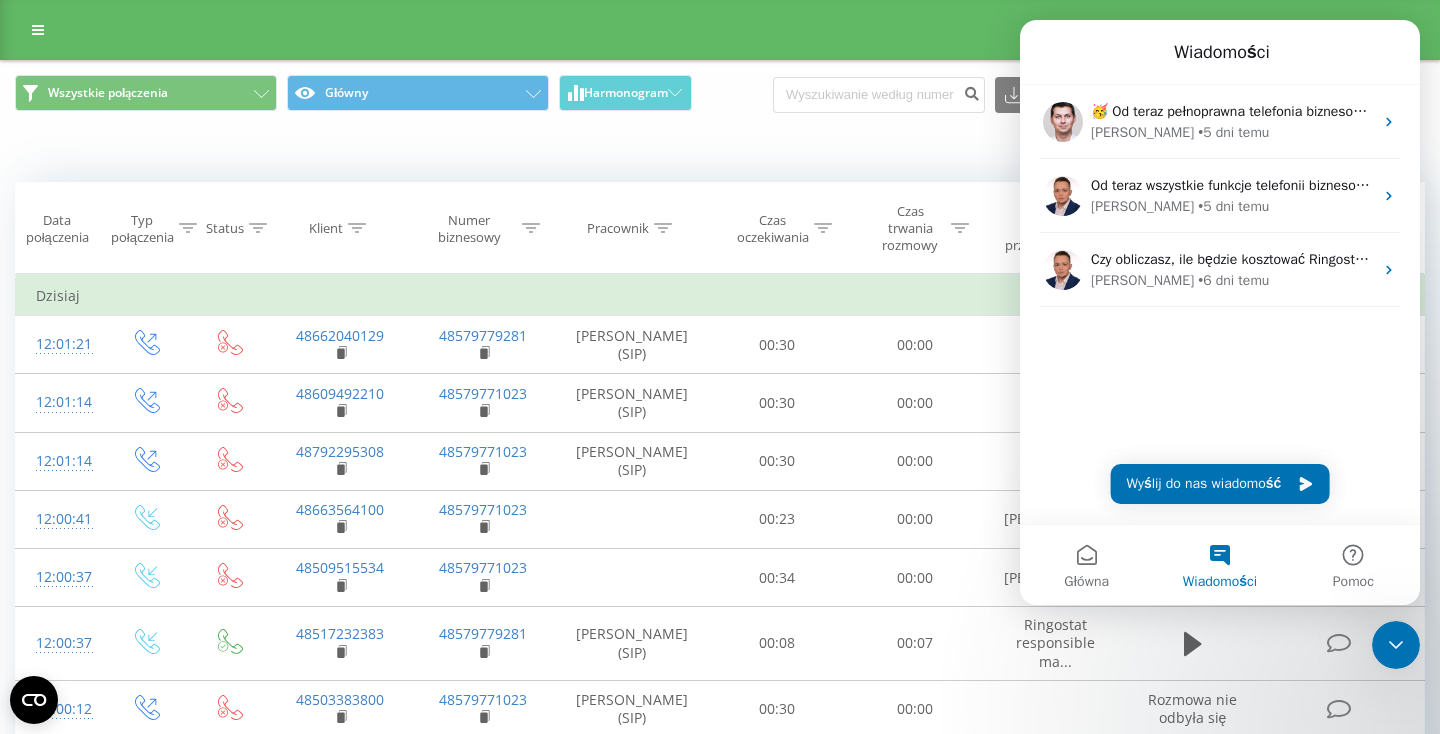 scroll, scrollTop: 0, scrollLeft: 0, axis: both 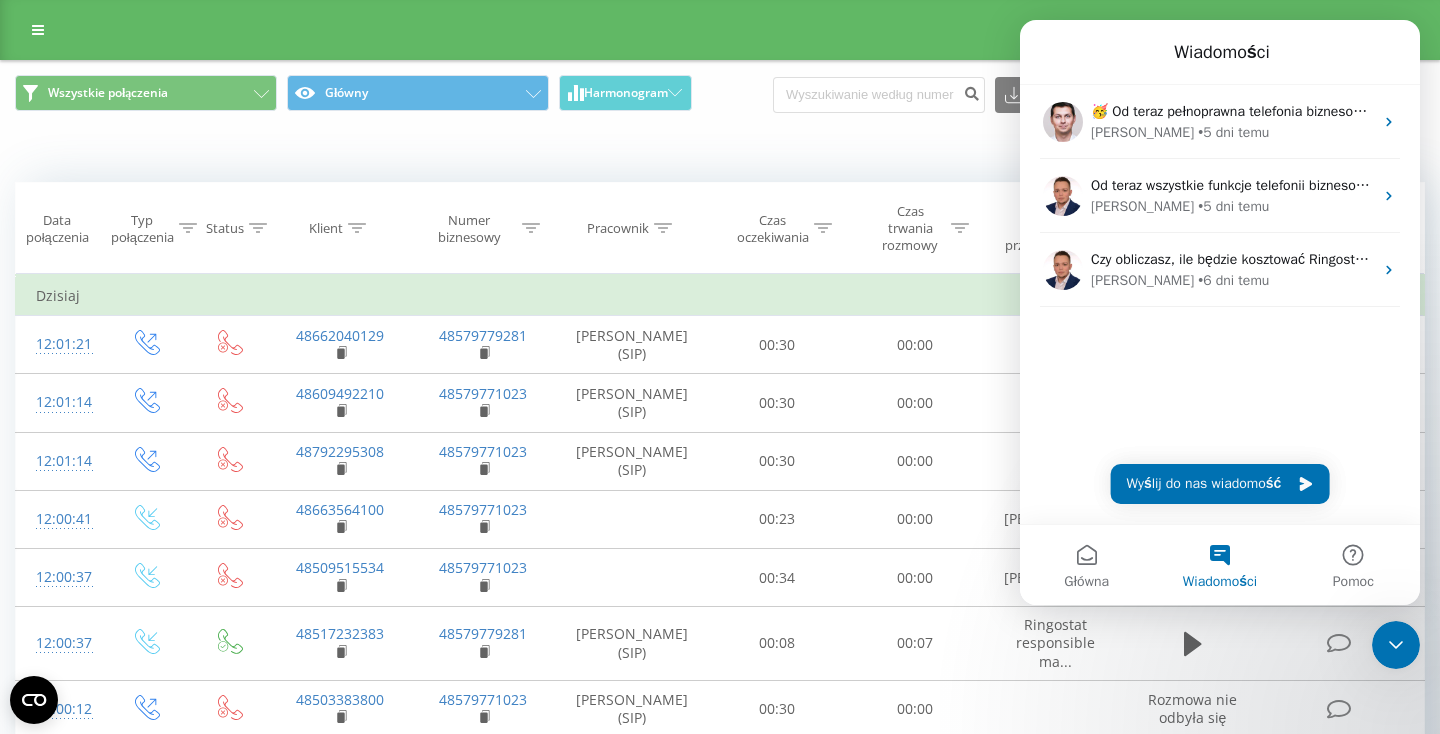 click on "Kiedy dane mogą różnić się od danych z innych systemów" at bounding box center [720, 152] 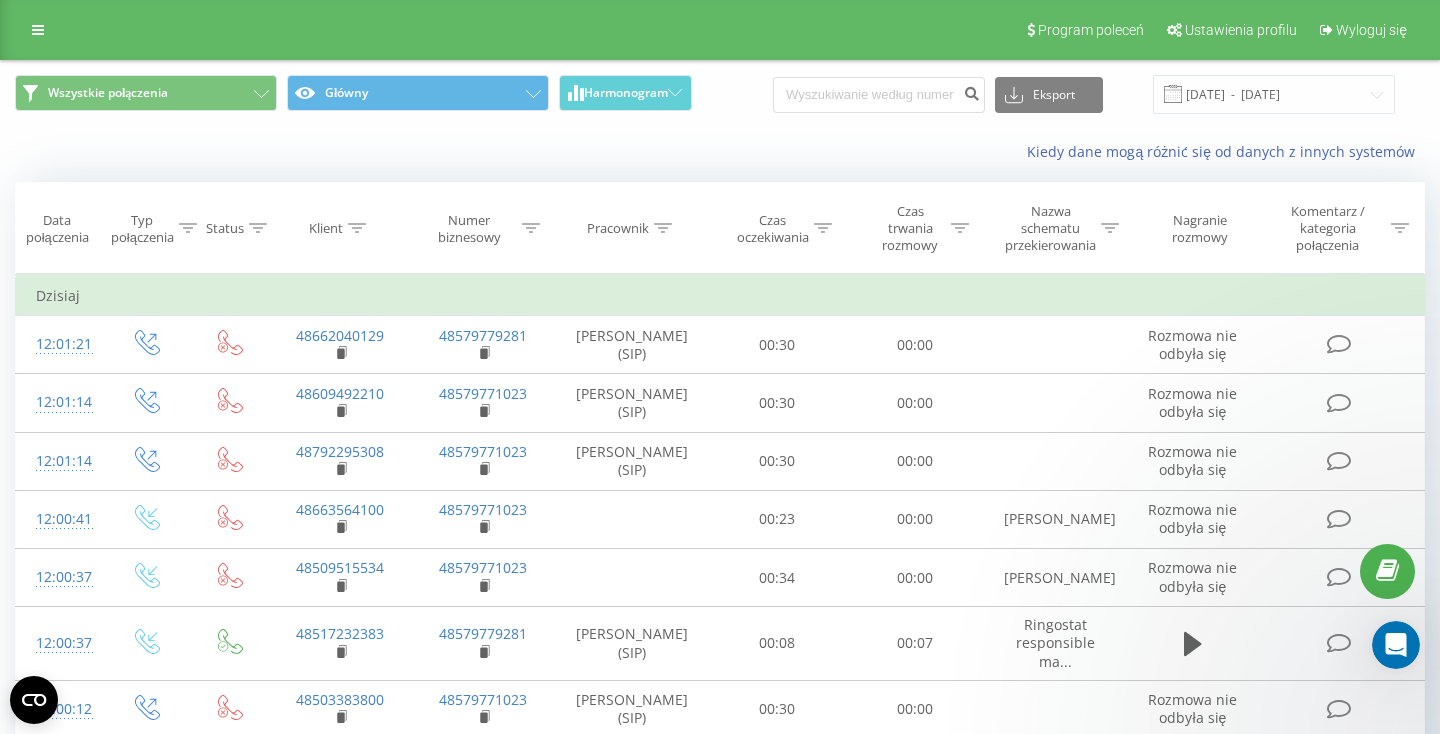 scroll, scrollTop: 0, scrollLeft: 0, axis: both 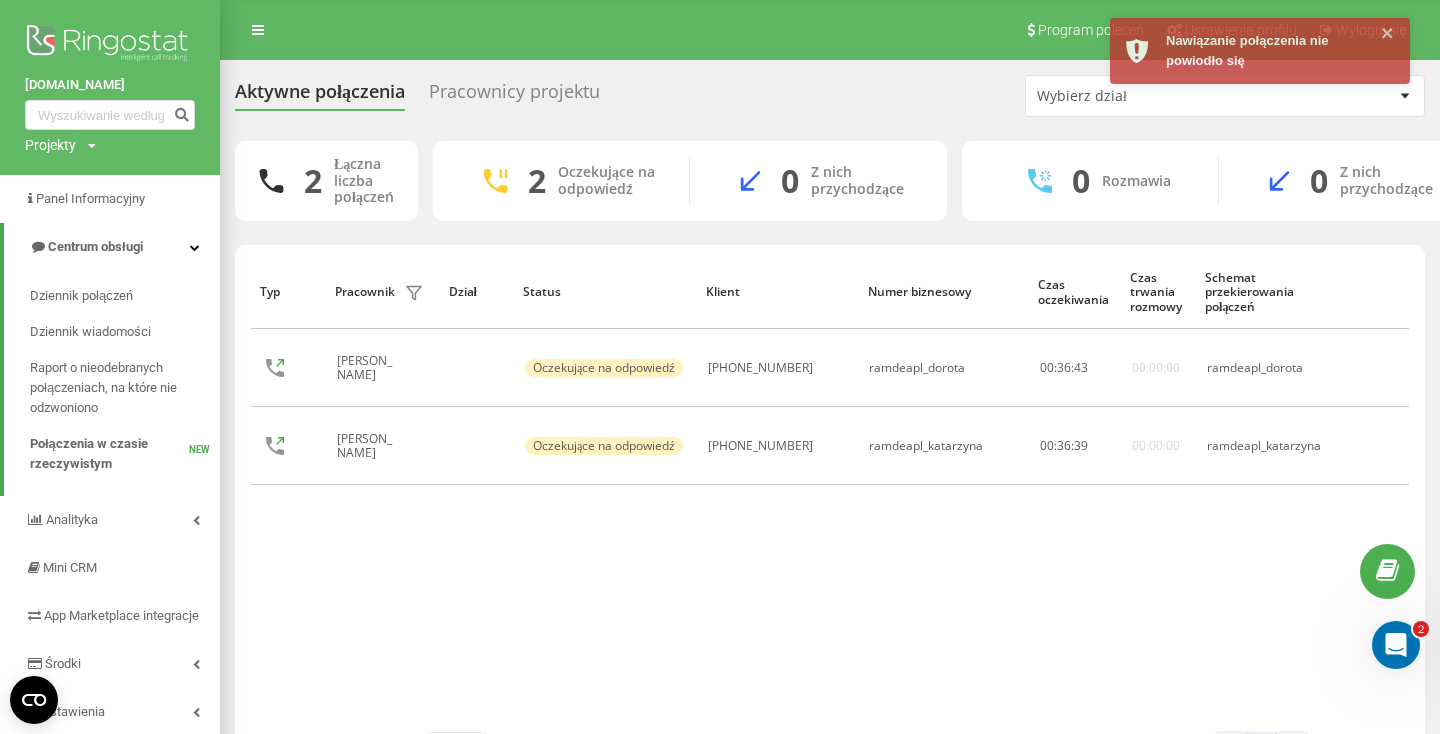 click on "Typ Pracownik  filtra  Dział Status Klient Numer biznesowy Czas oczekiwania Czas trwania rozmowy Schemat przekierowania połączeń  Dorota Burda Oczekujące na odpowiedź +48532623899 ramdeapl_dorota 00 : 36 : 43 00:00:00 ramdeapl_dorota Katarzyna Woźniak Oczekujące na odpowiedź +48882066507 ramdeapl_katarzyna 00 : 36 : 39 00:00:00 ramdeapl_katarzyna" at bounding box center [830, 493] 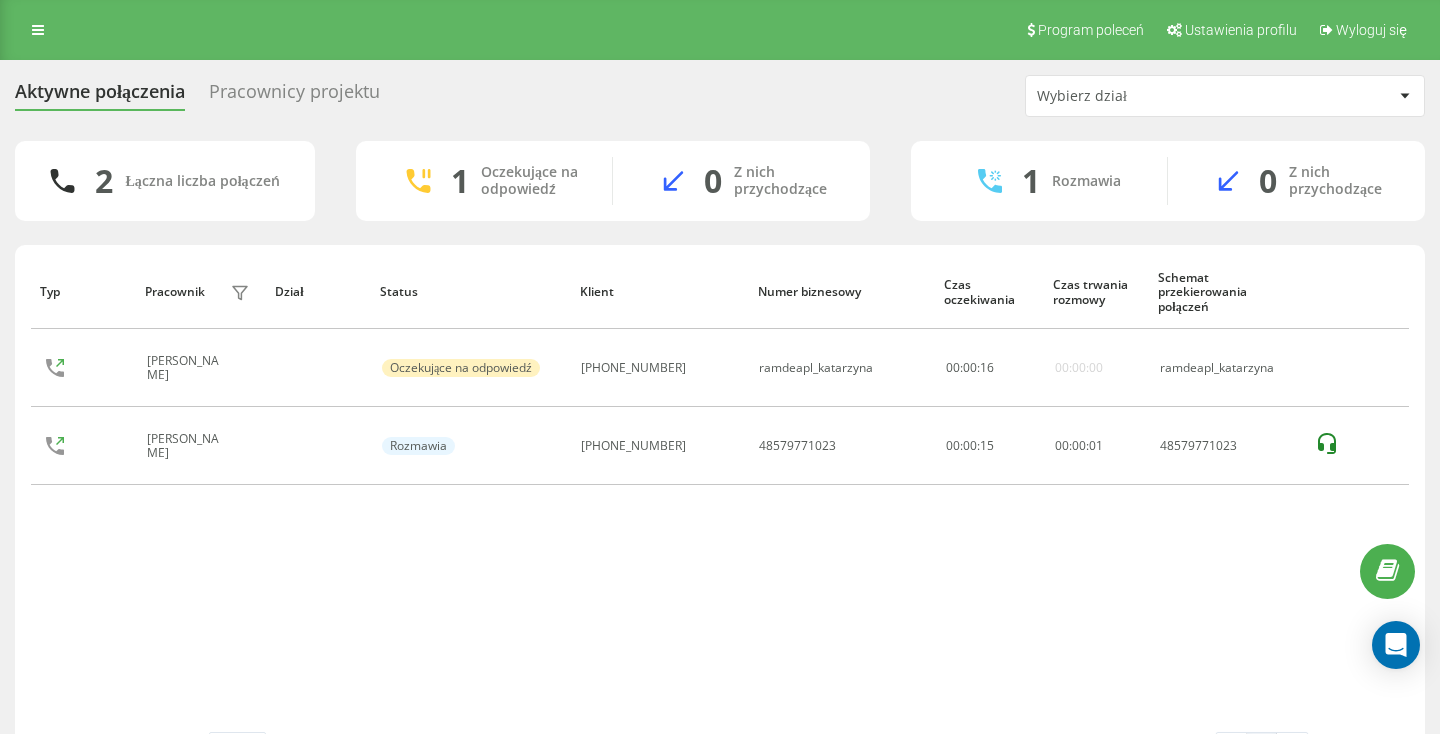 scroll, scrollTop: 0, scrollLeft: 0, axis: both 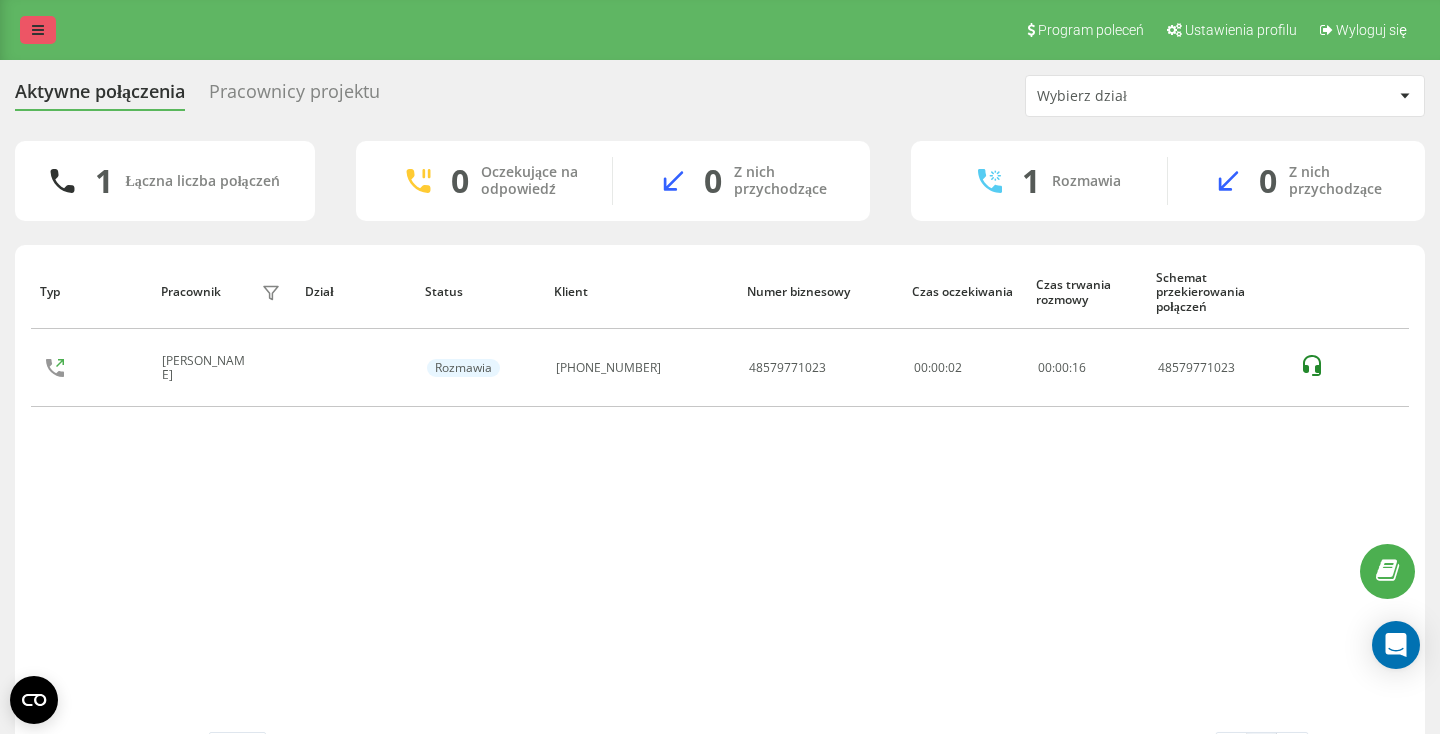 click at bounding box center [38, 30] 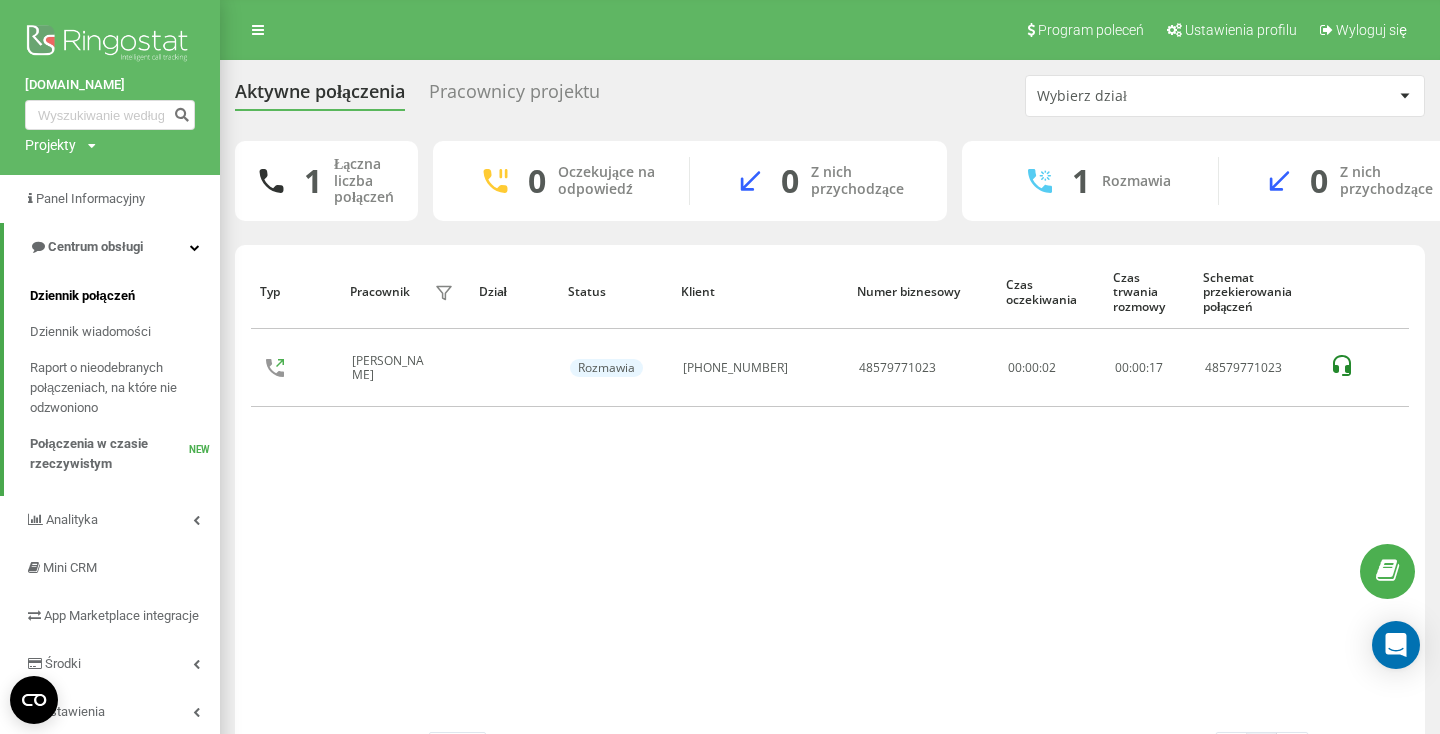click on "Dziennik połączeń" at bounding box center (82, 296) 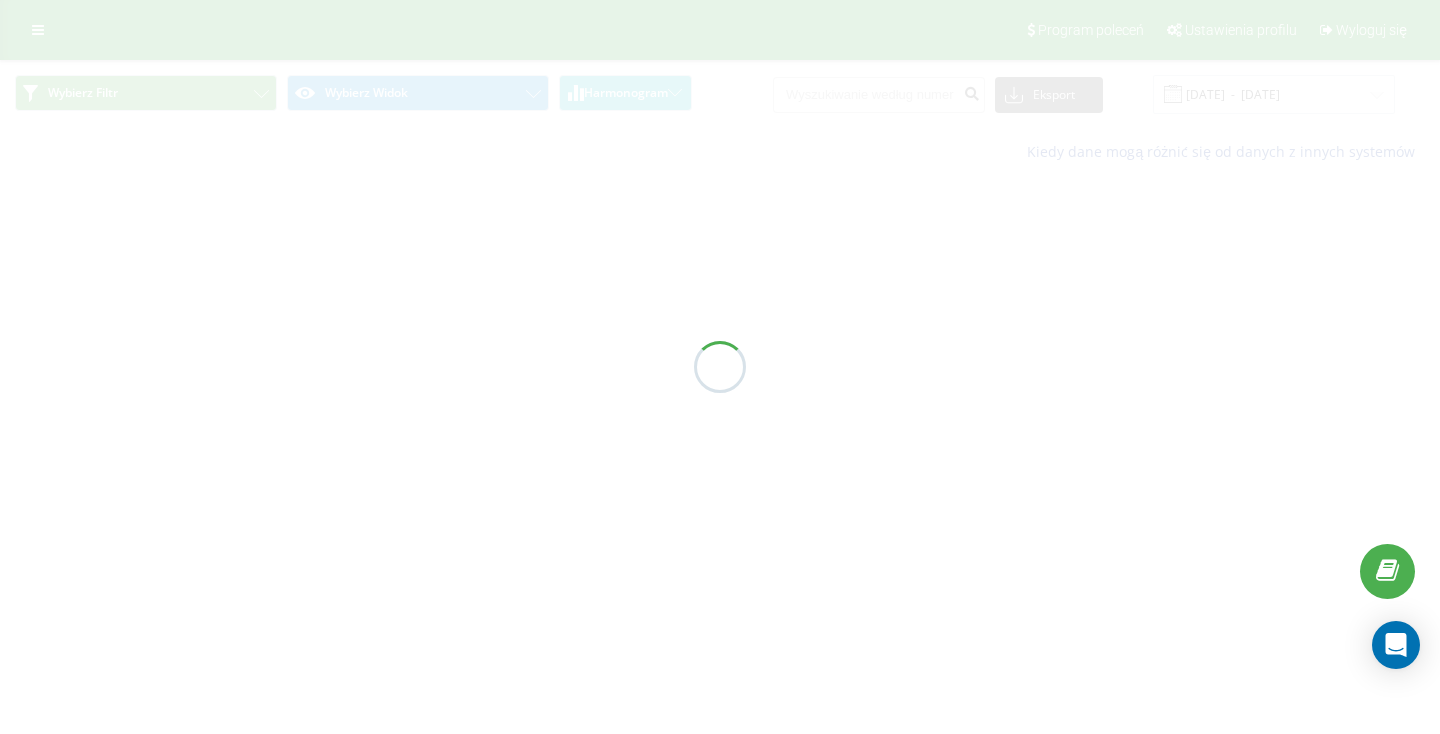scroll, scrollTop: 0, scrollLeft: 0, axis: both 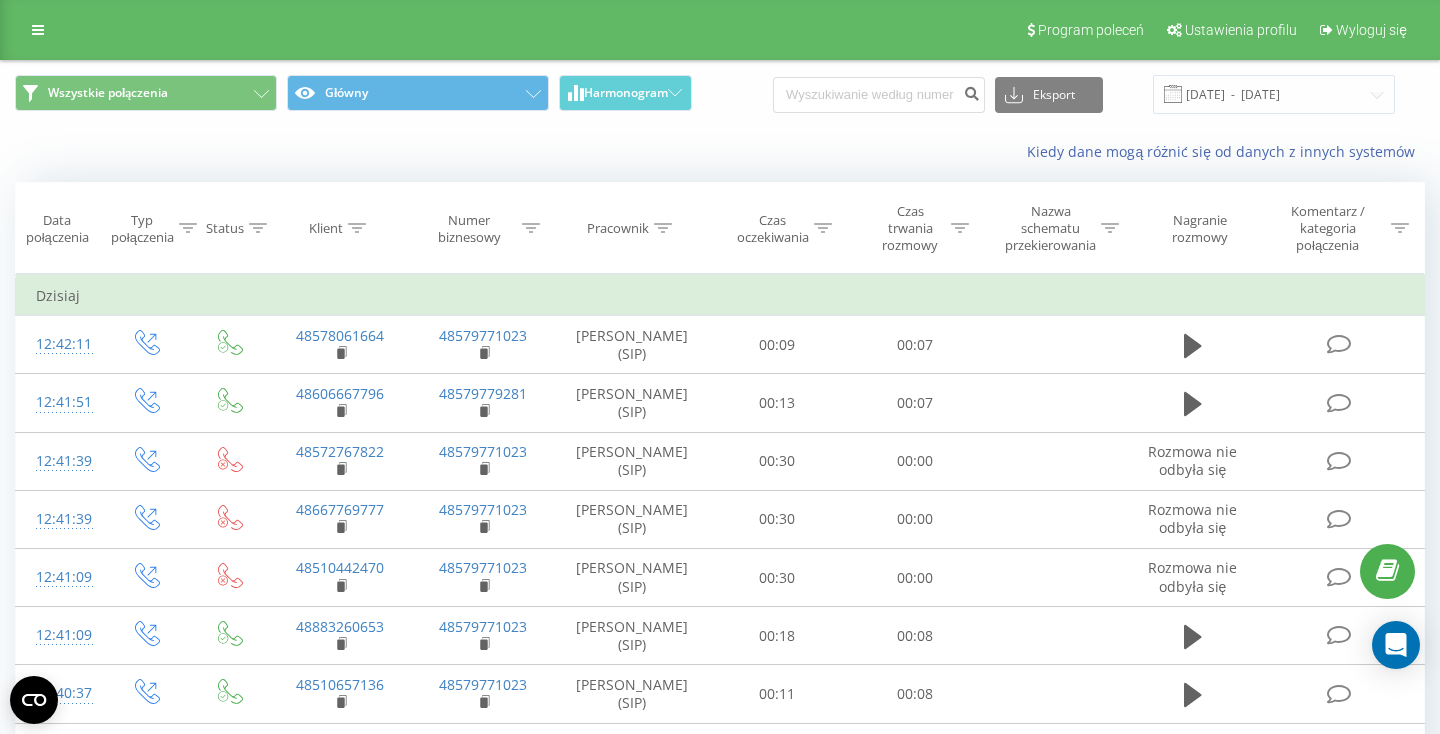 click on "Pracownik" at bounding box center (632, 228) 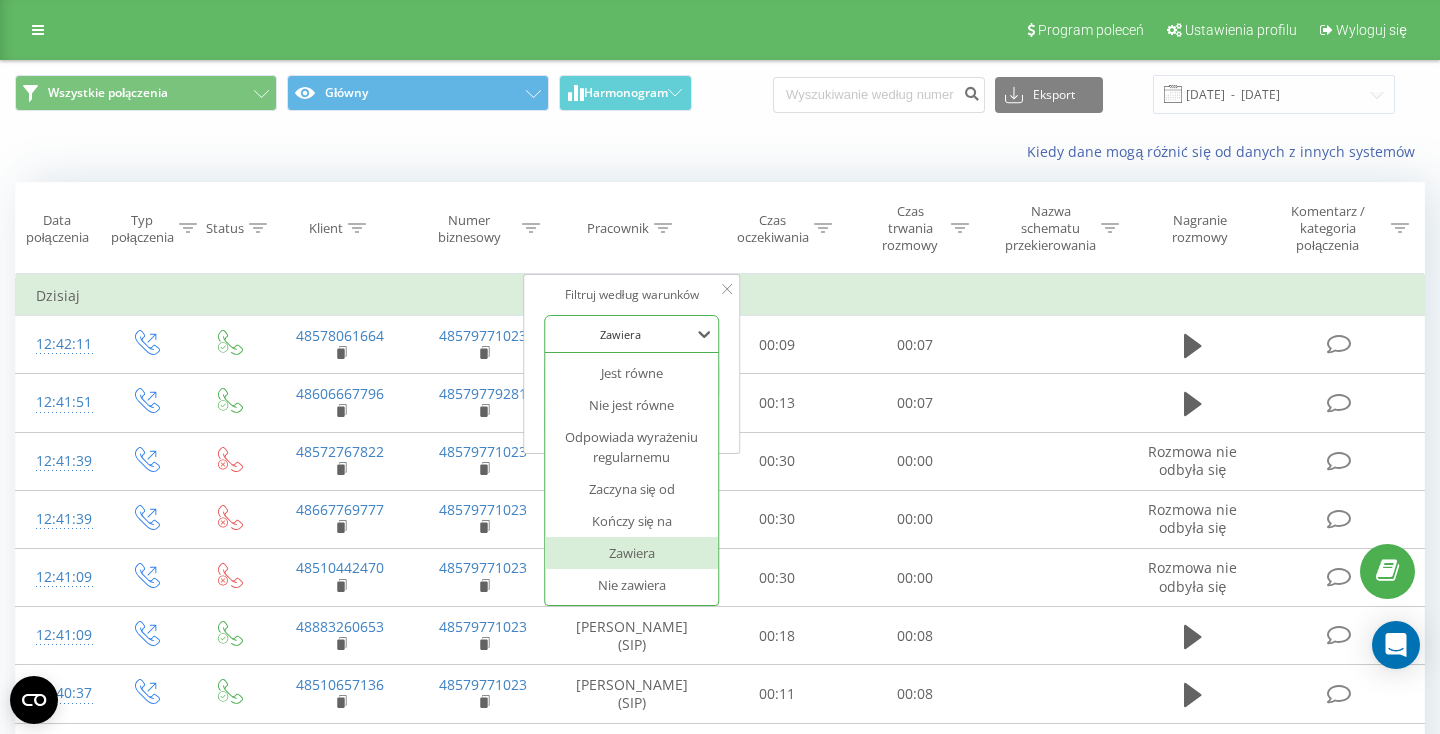 click at bounding box center (621, 334) 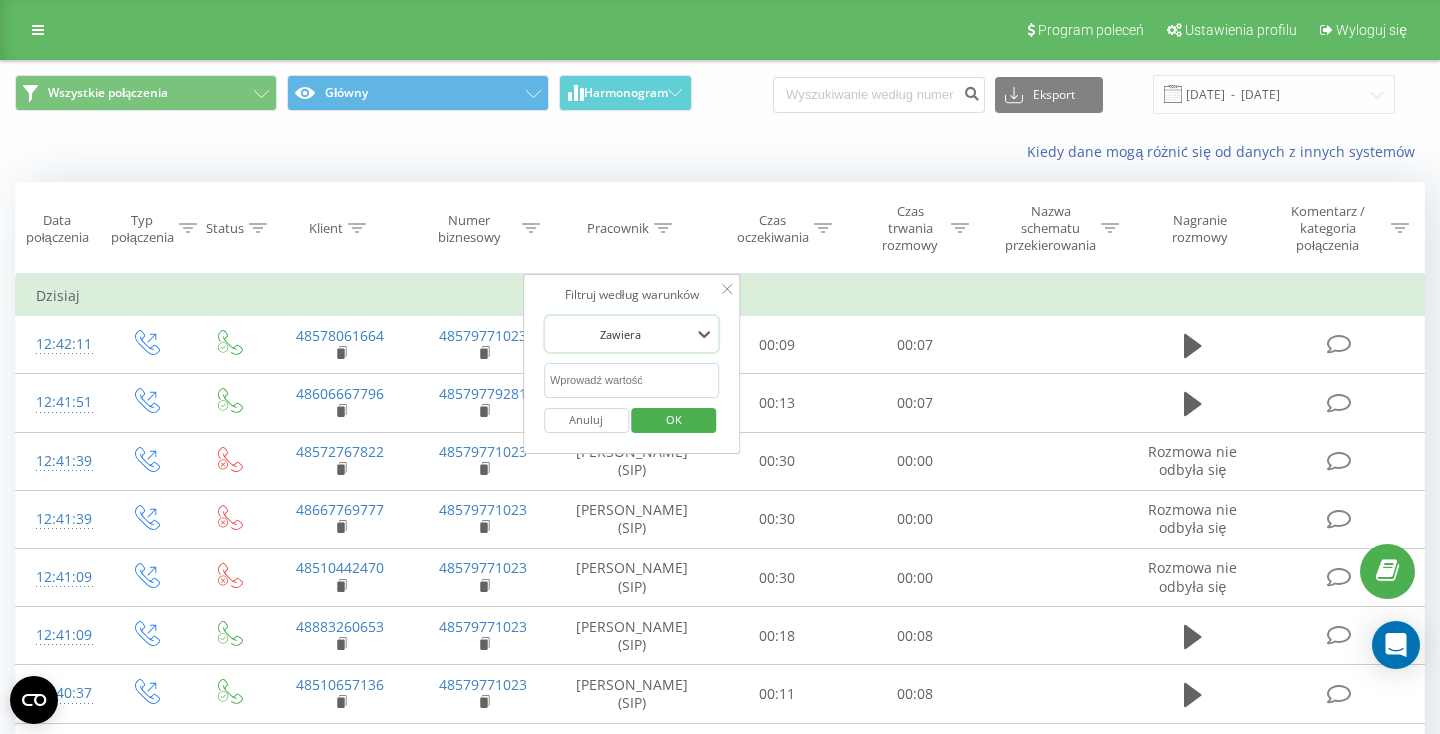 click on "Zawiera" at bounding box center [632, 334] 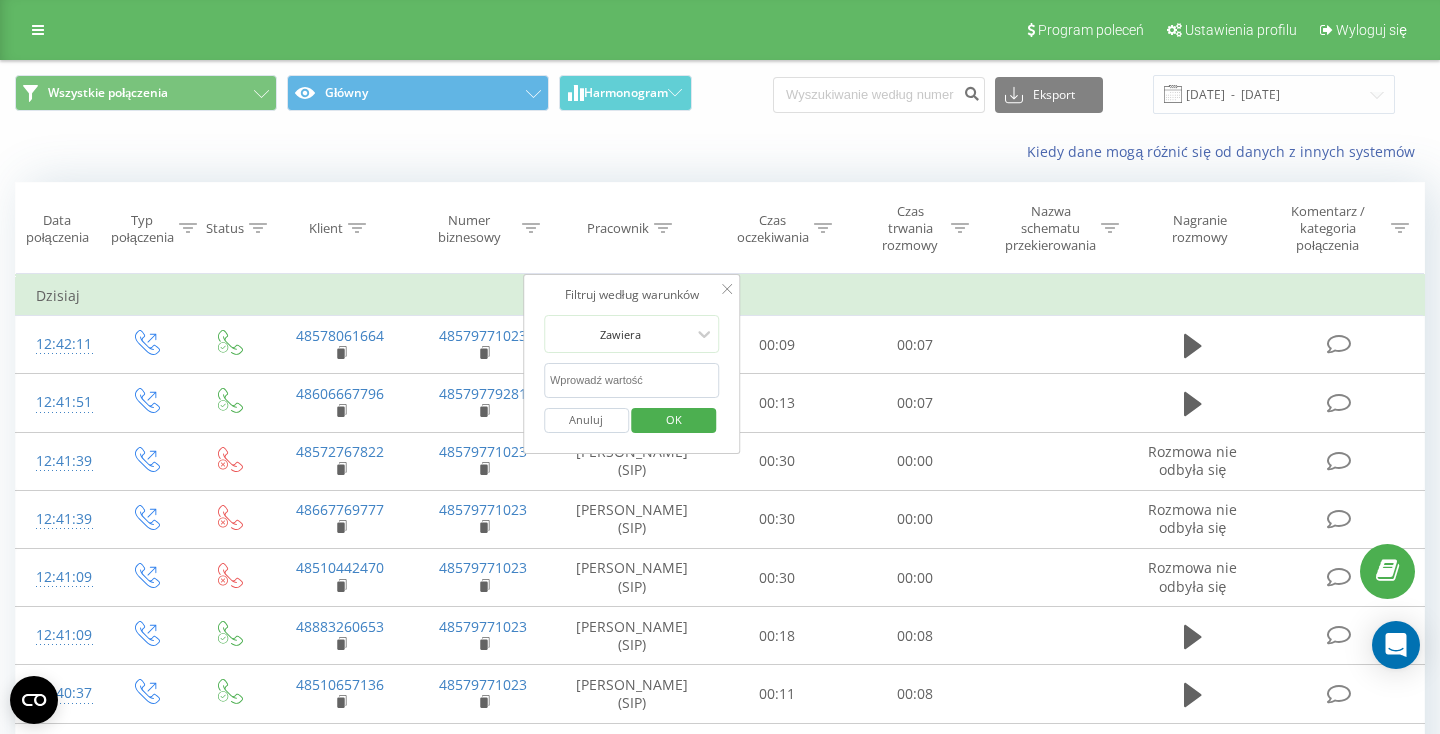 click at bounding box center [632, 380] 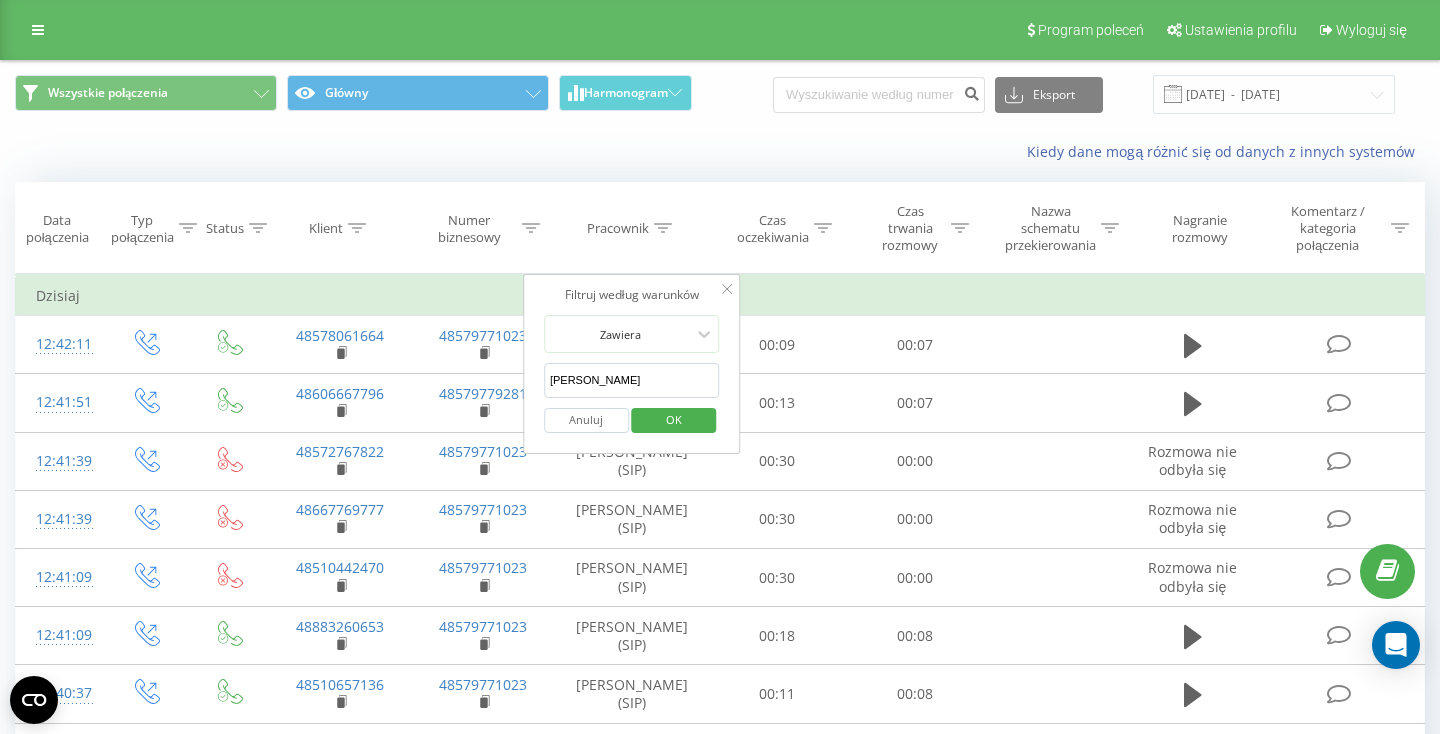 type on "Katarzyna" 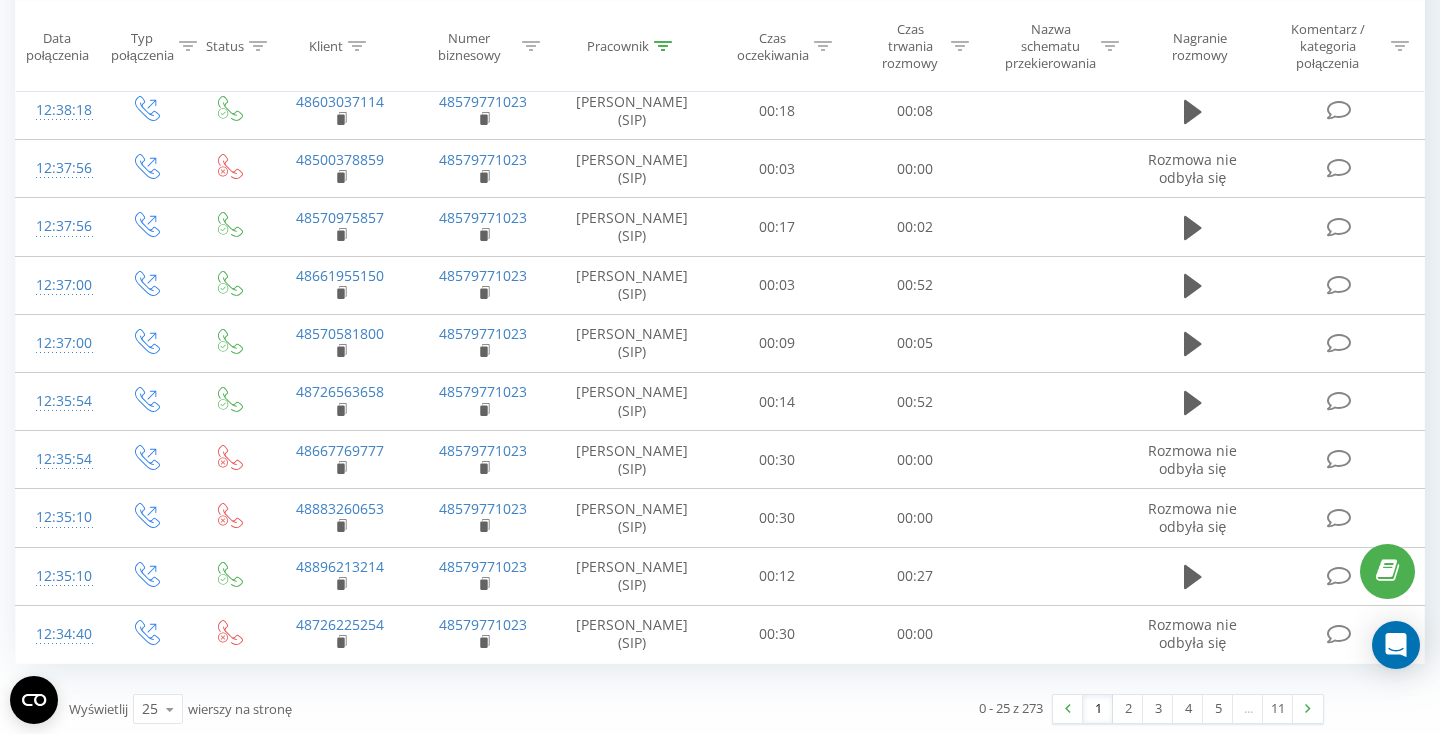 scroll, scrollTop: 1106, scrollLeft: 0, axis: vertical 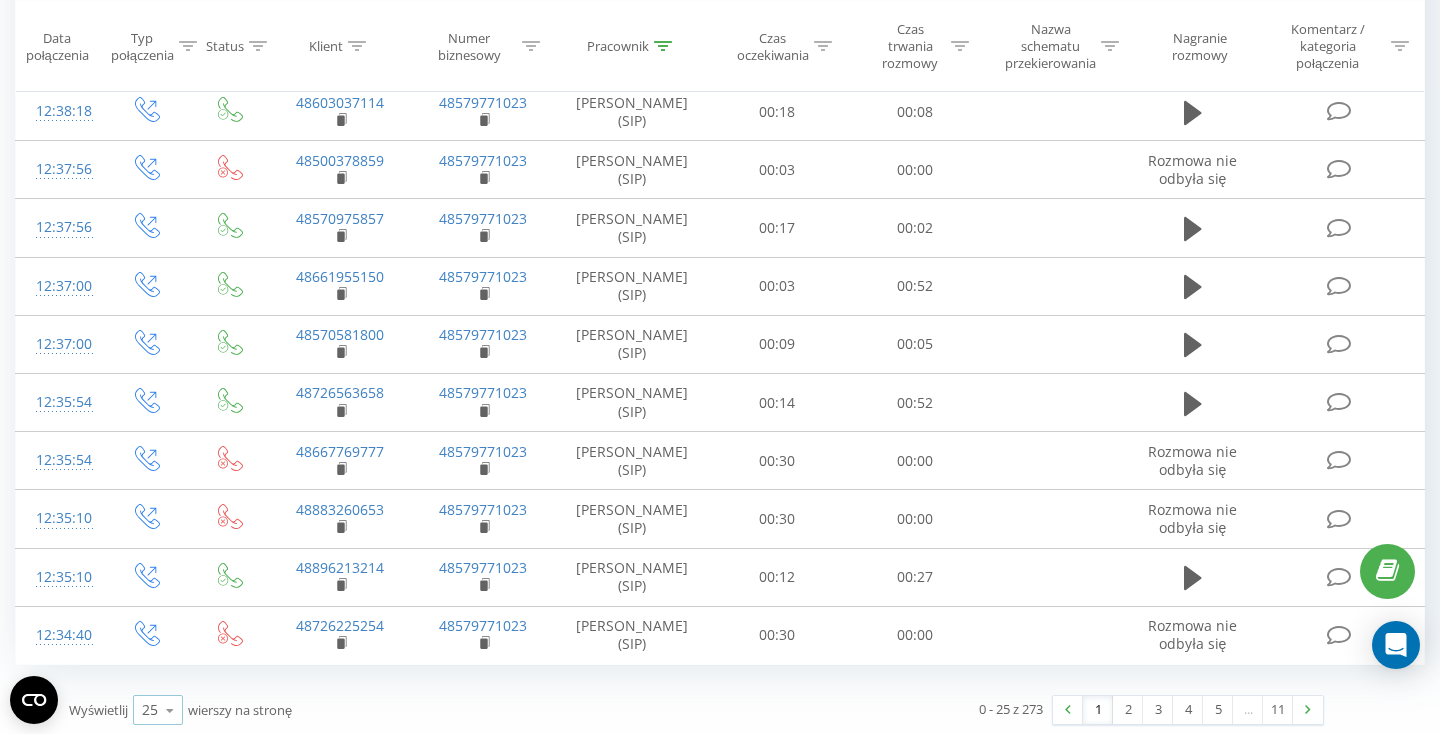 click at bounding box center (170, 710) 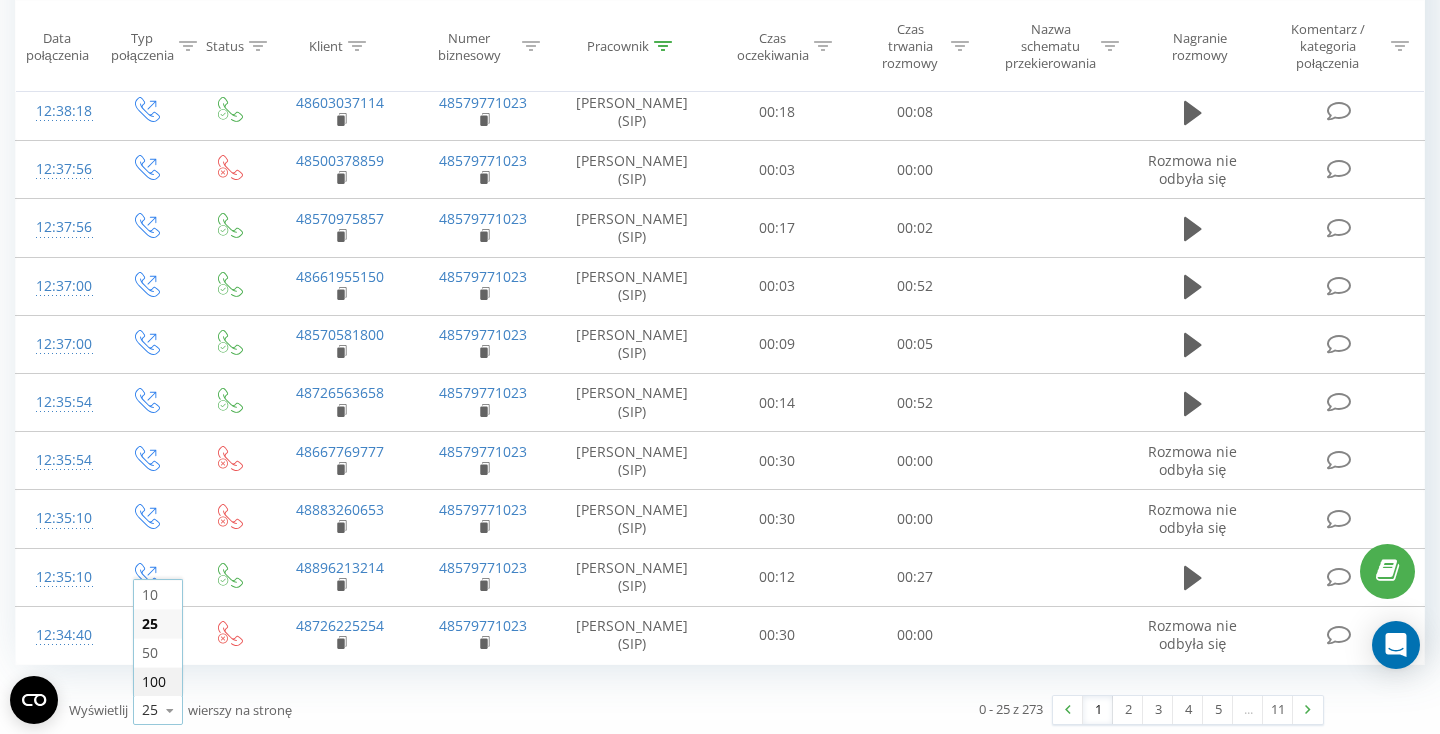 click on "100" at bounding box center (154, 681) 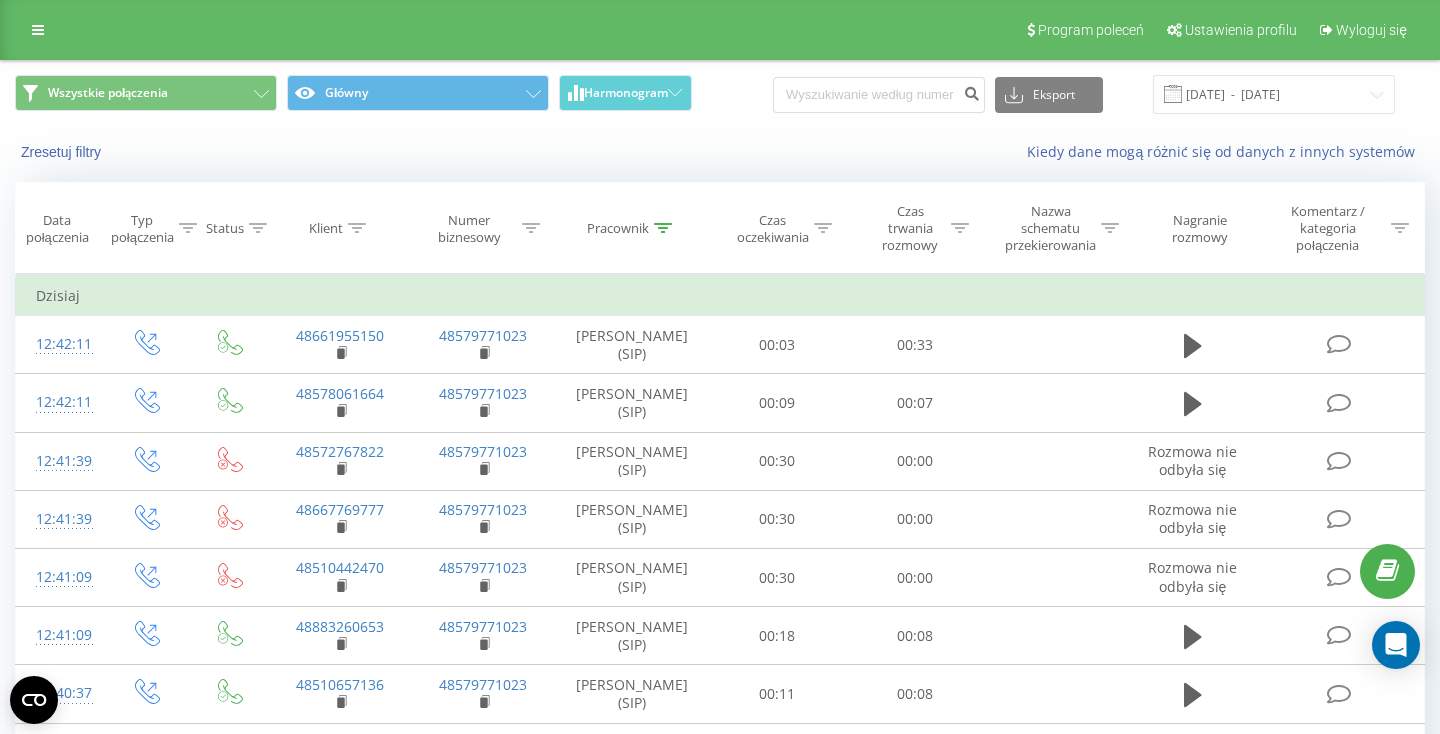 scroll, scrollTop: 0, scrollLeft: 0, axis: both 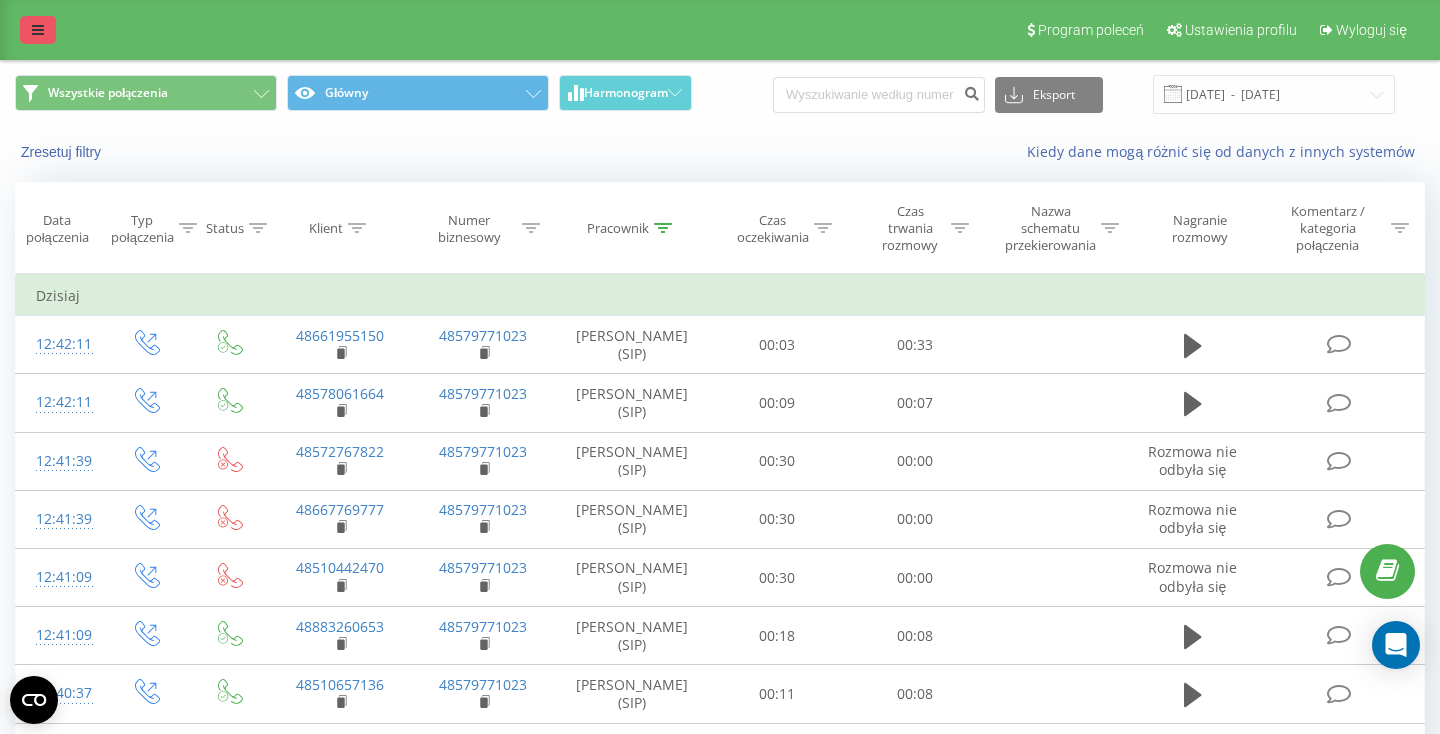 click at bounding box center [38, 30] 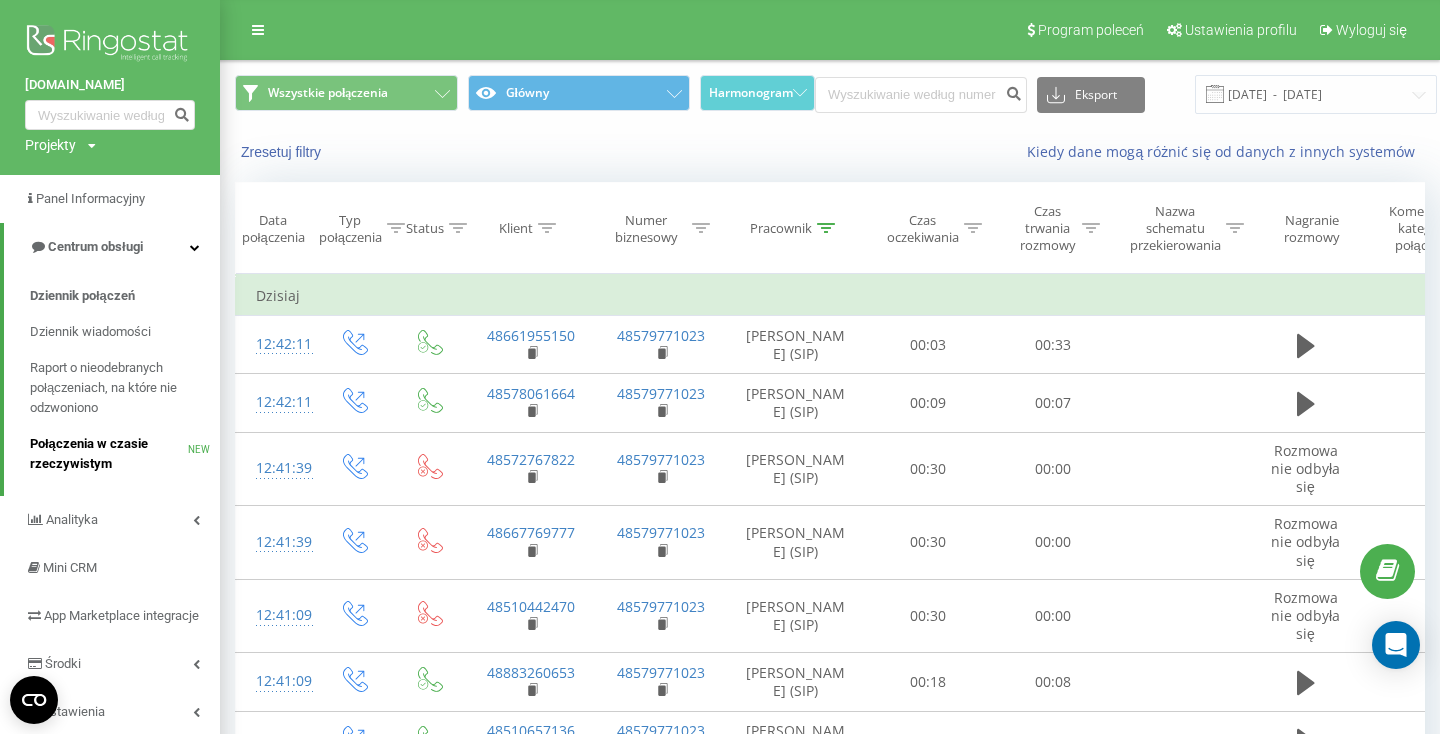 click on "Połączenia w czasie rzeczywistym" at bounding box center [109, 454] 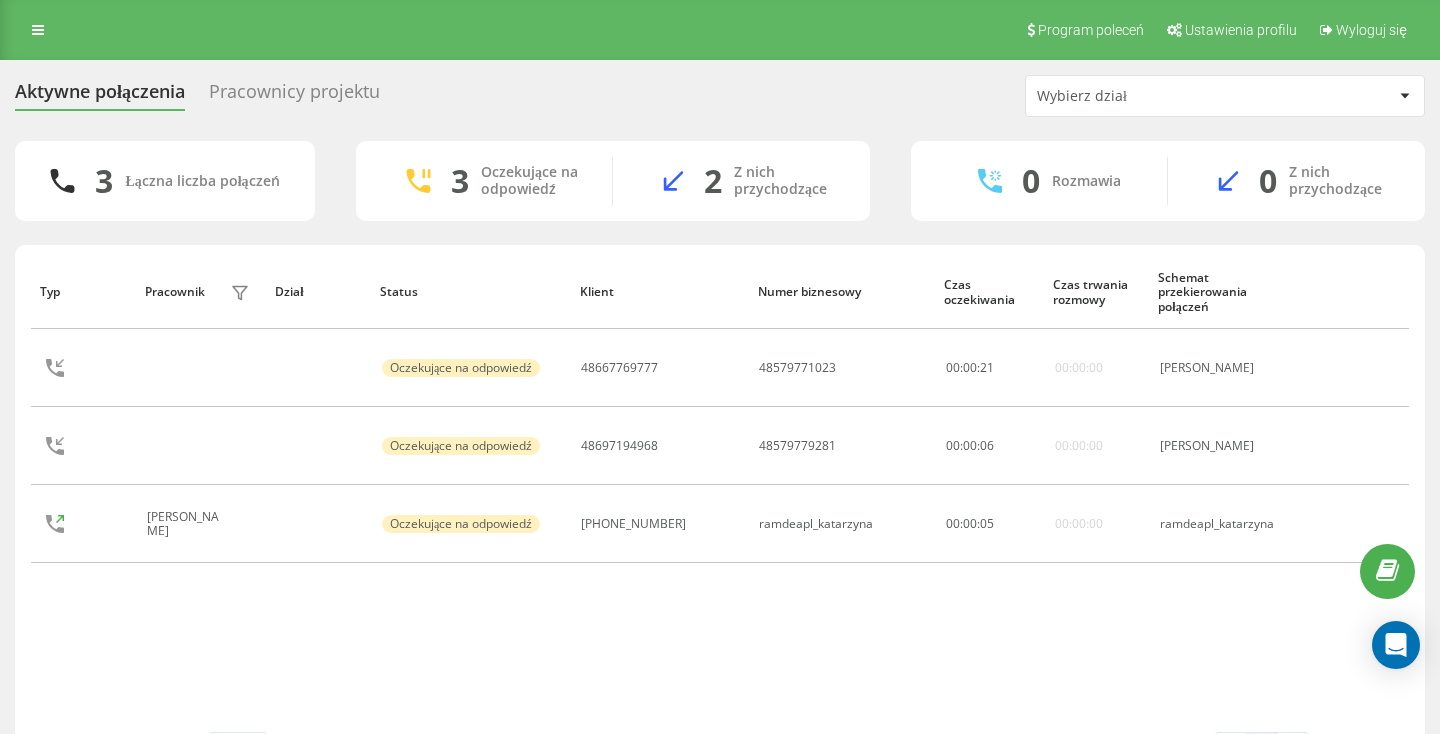 scroll, scrollTop: 0, scrollLeft: 0, axis: both 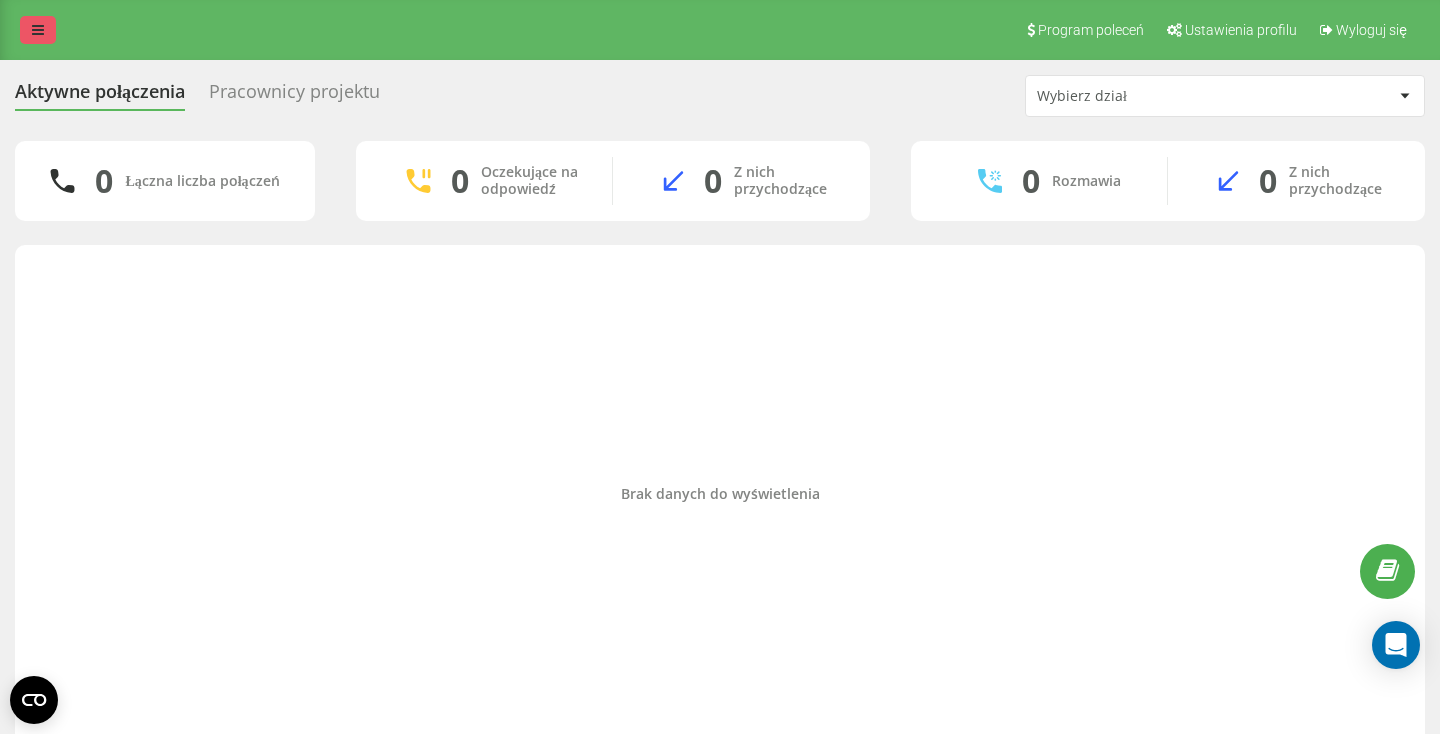 click at bounding box center [38, 30] 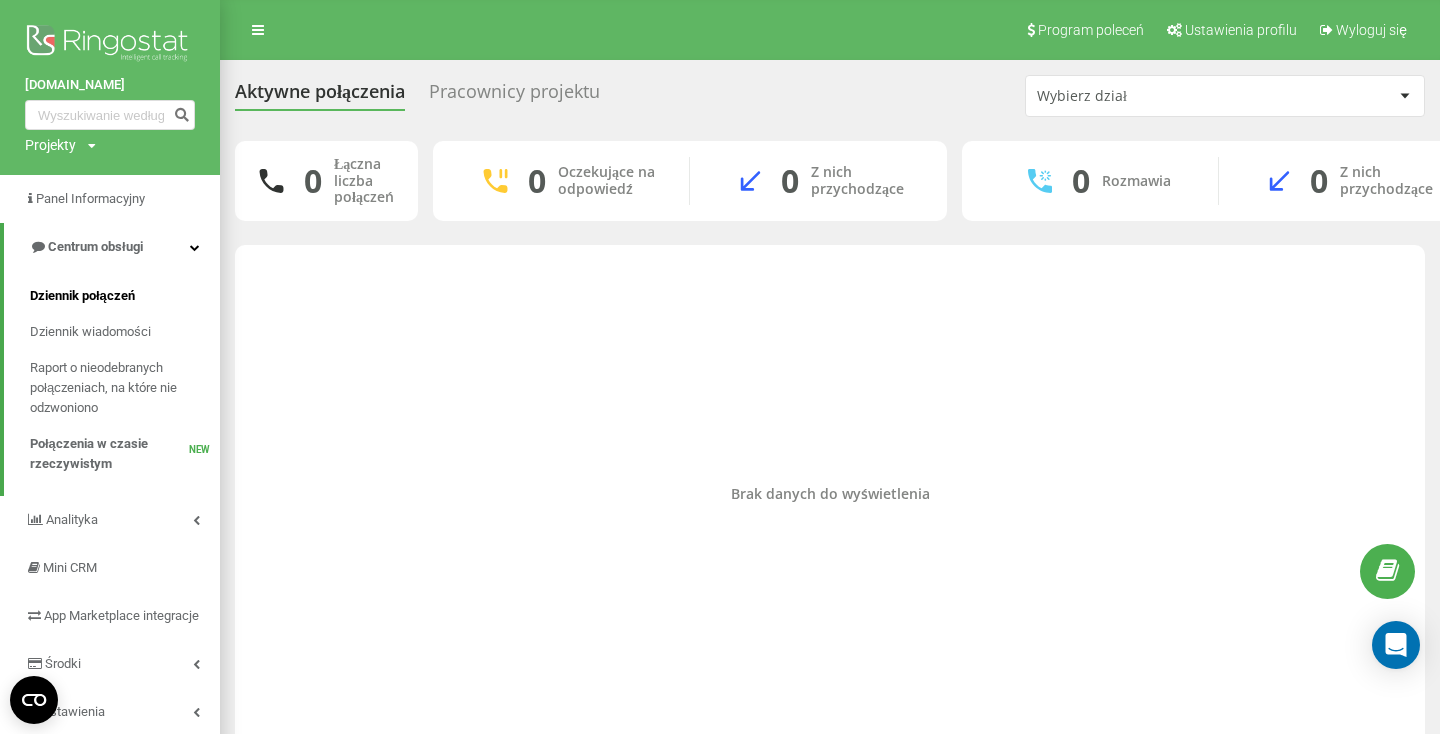 click on "Dziennik połączeń" at bounding box center (82, 296) 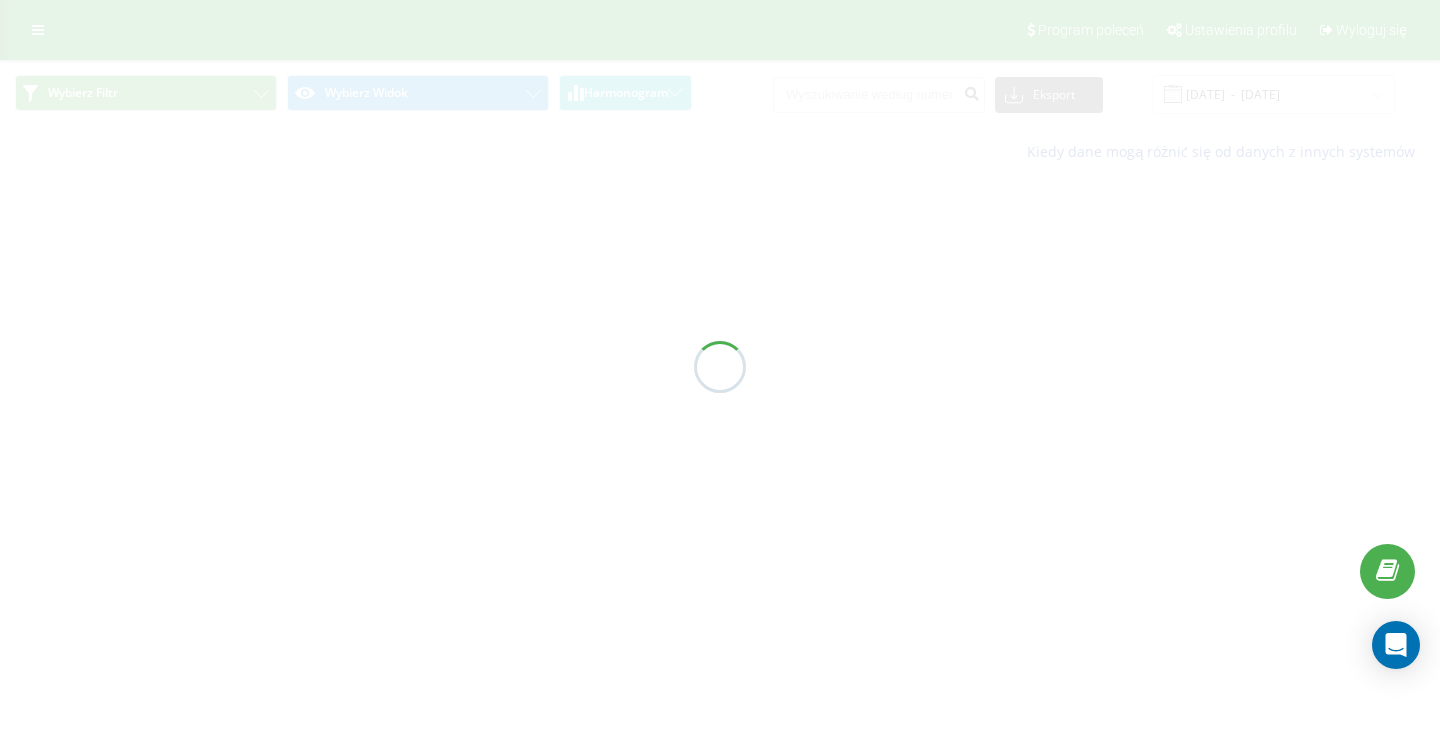 scroll, scrollTop: 0, scrollLeft: 0, axis: both 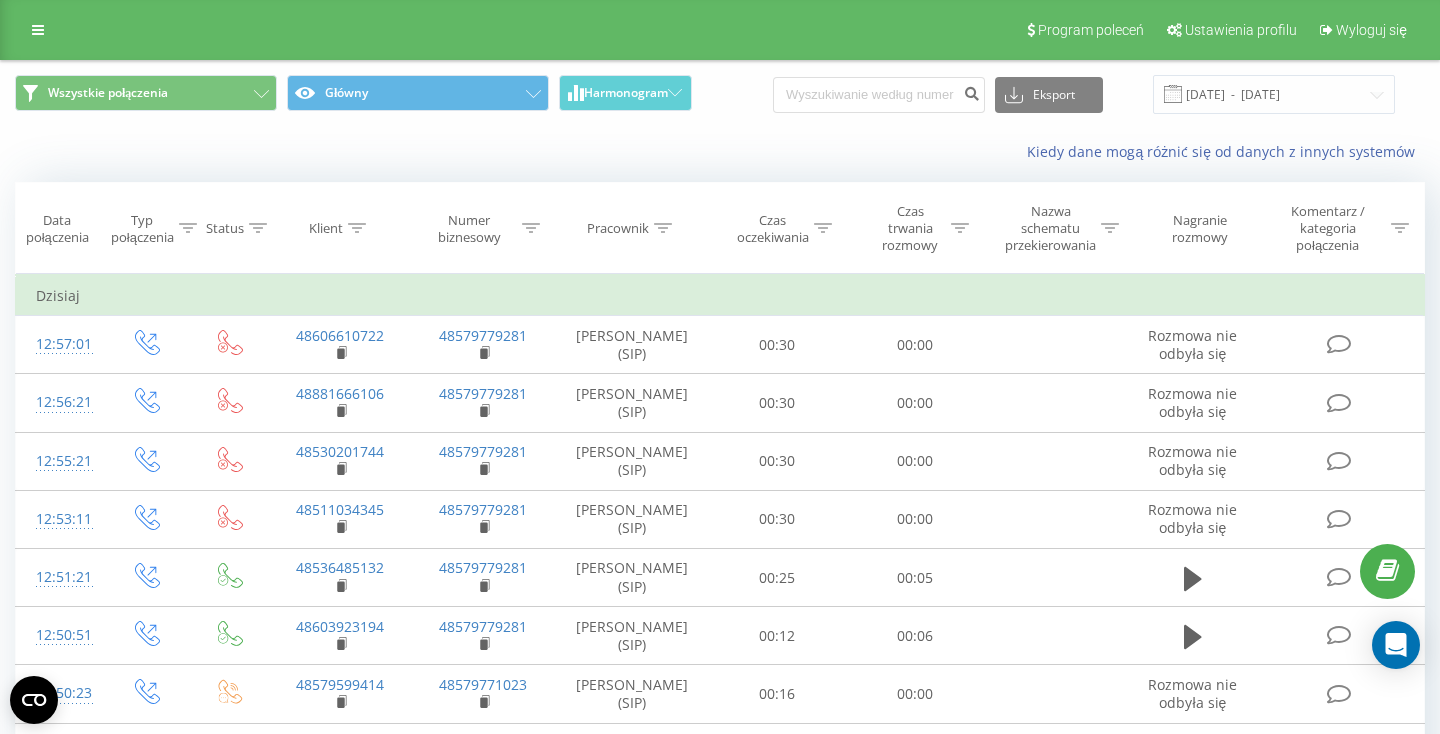 click on "Pracownik" at bounding box center (618, 228) 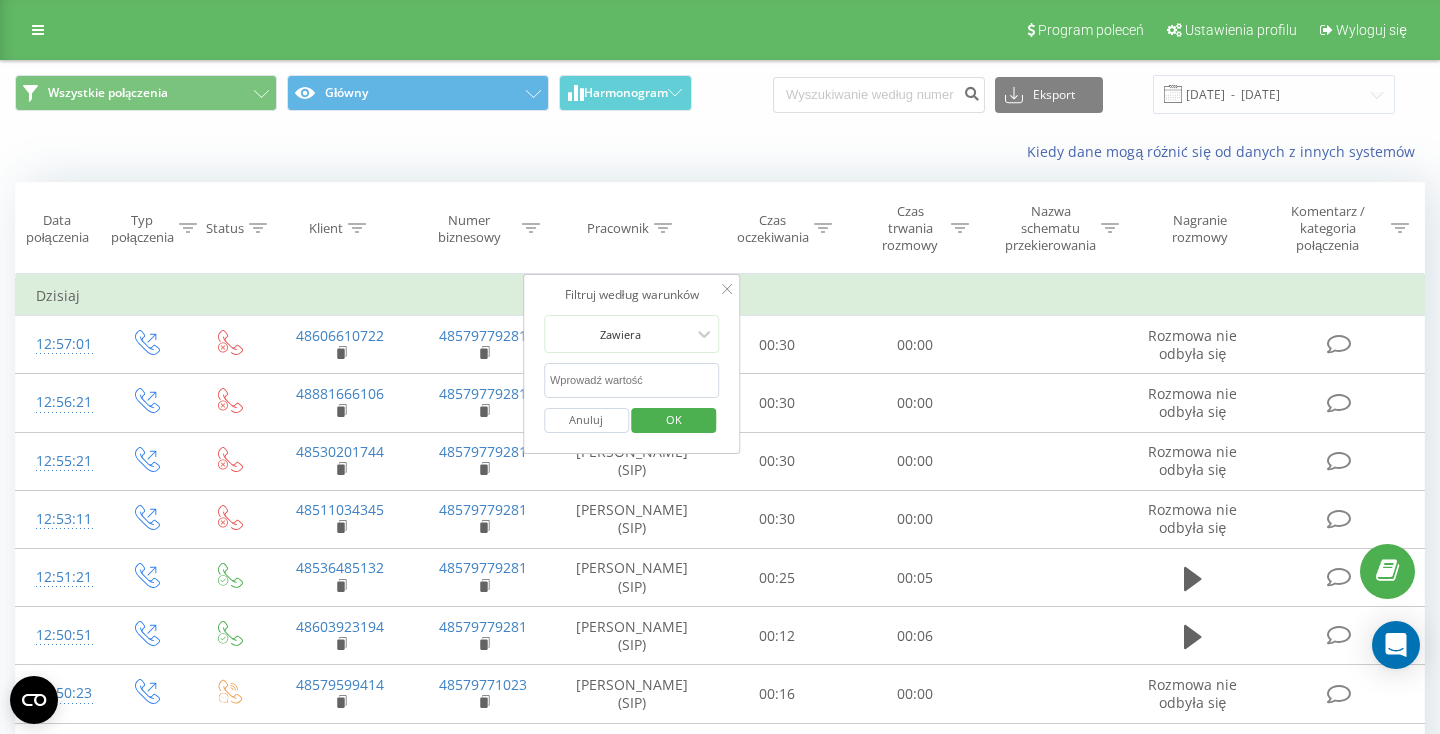 click at bounding box center (632, 380) 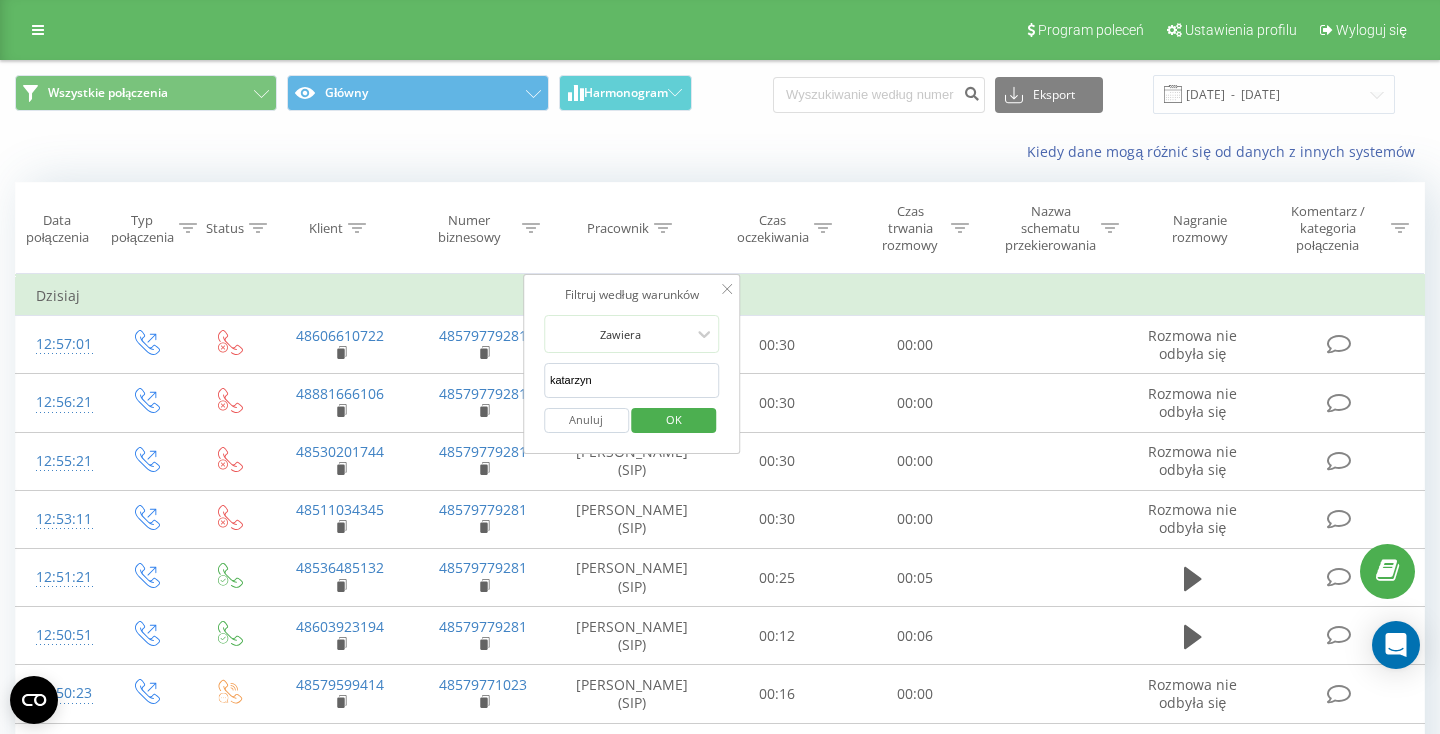 type on "[PERSON_NAME]" 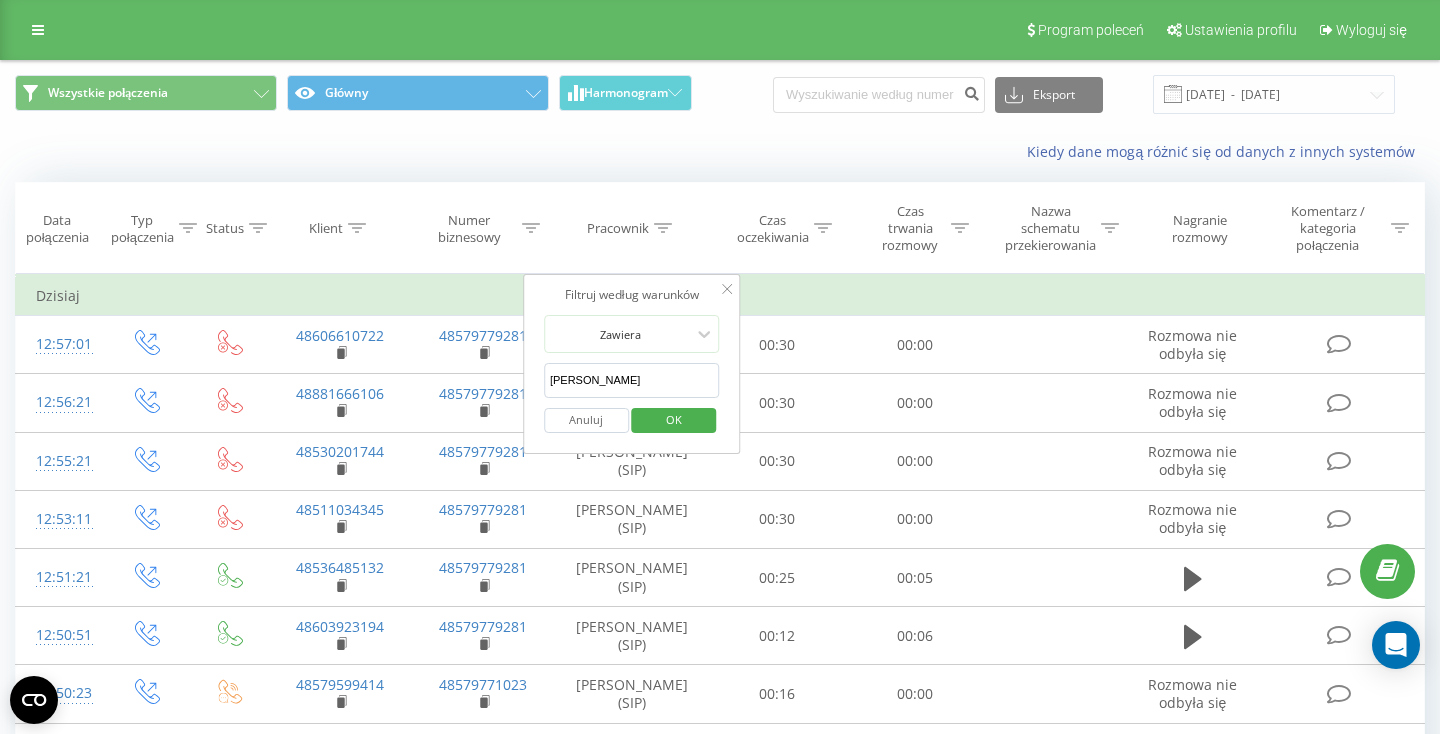 click on "OK" at bounding box center [674, 419] 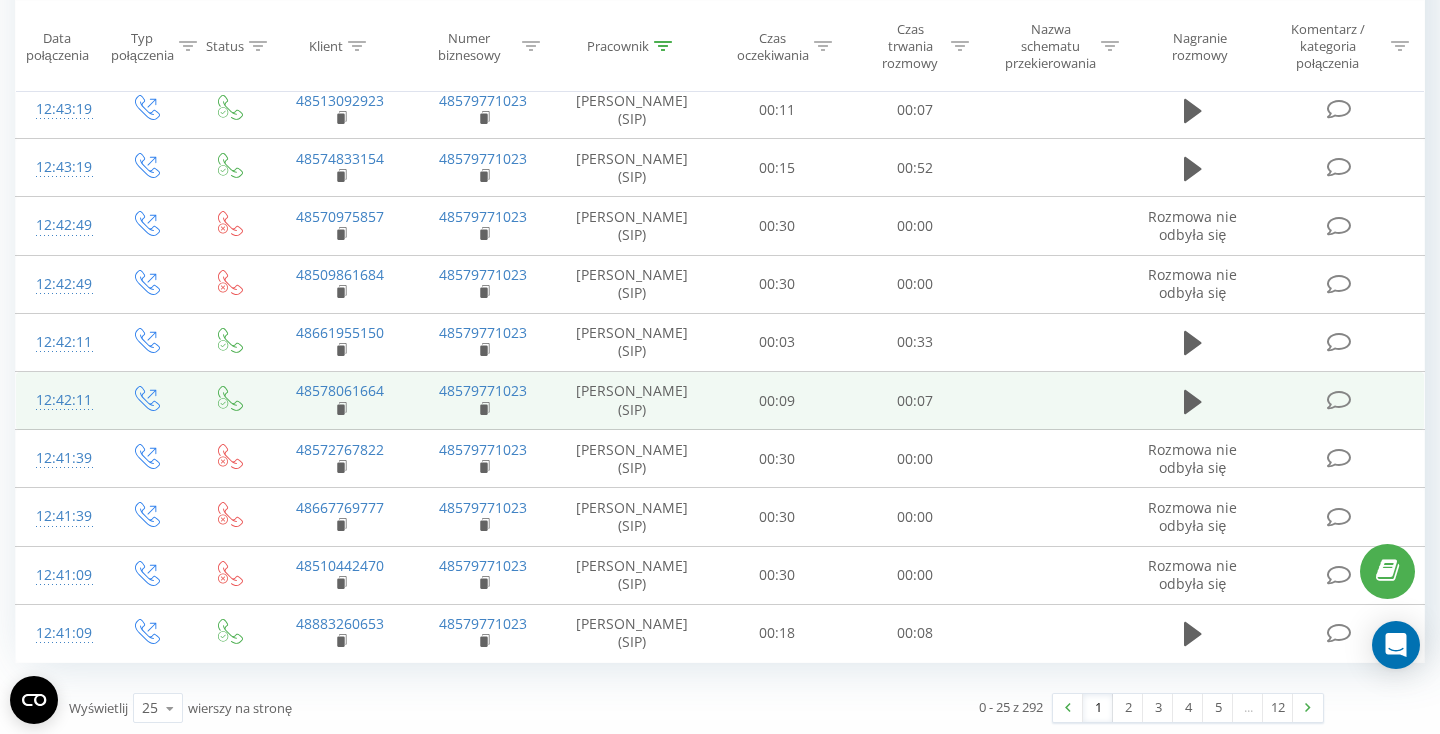 scroll, scrollTop: 1106, scrollLeft: 0, axis: vertical 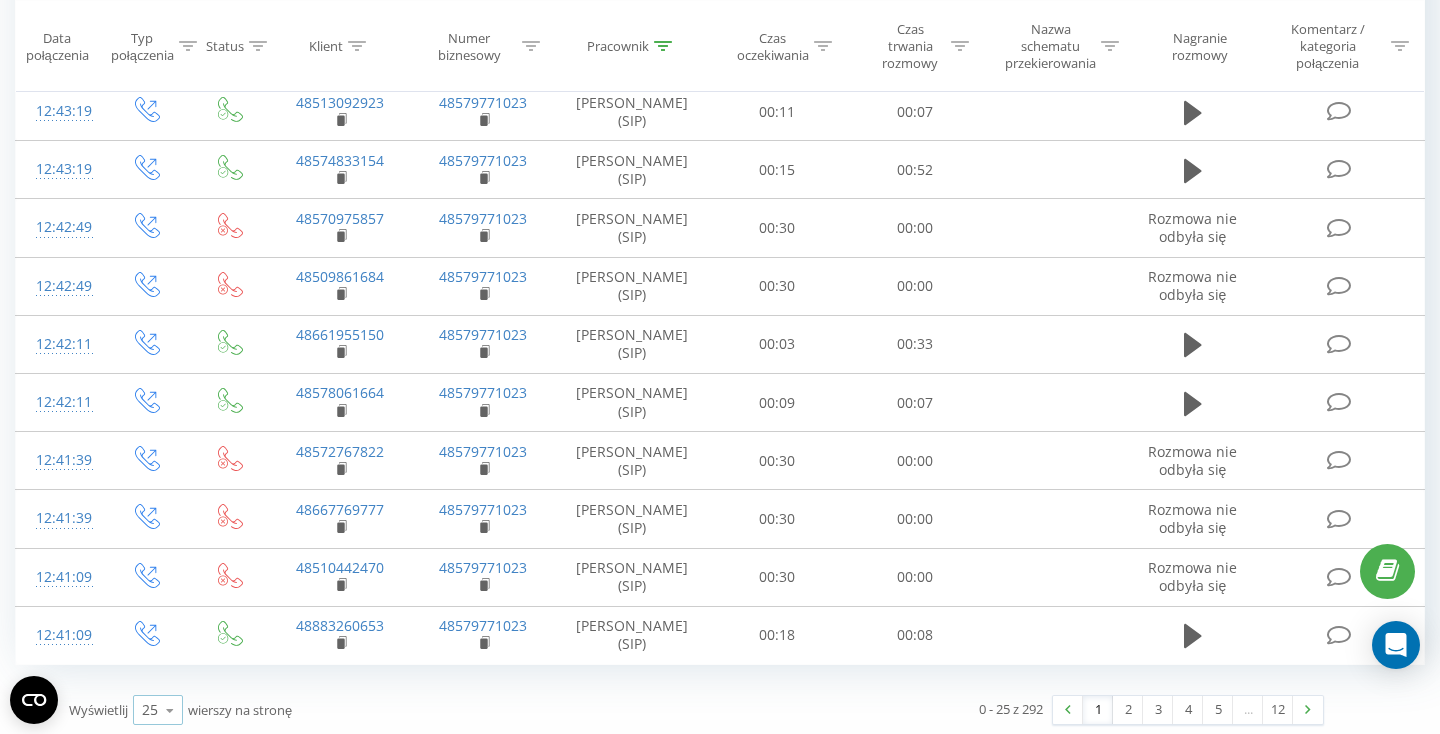click at bounding box center [170, 710] 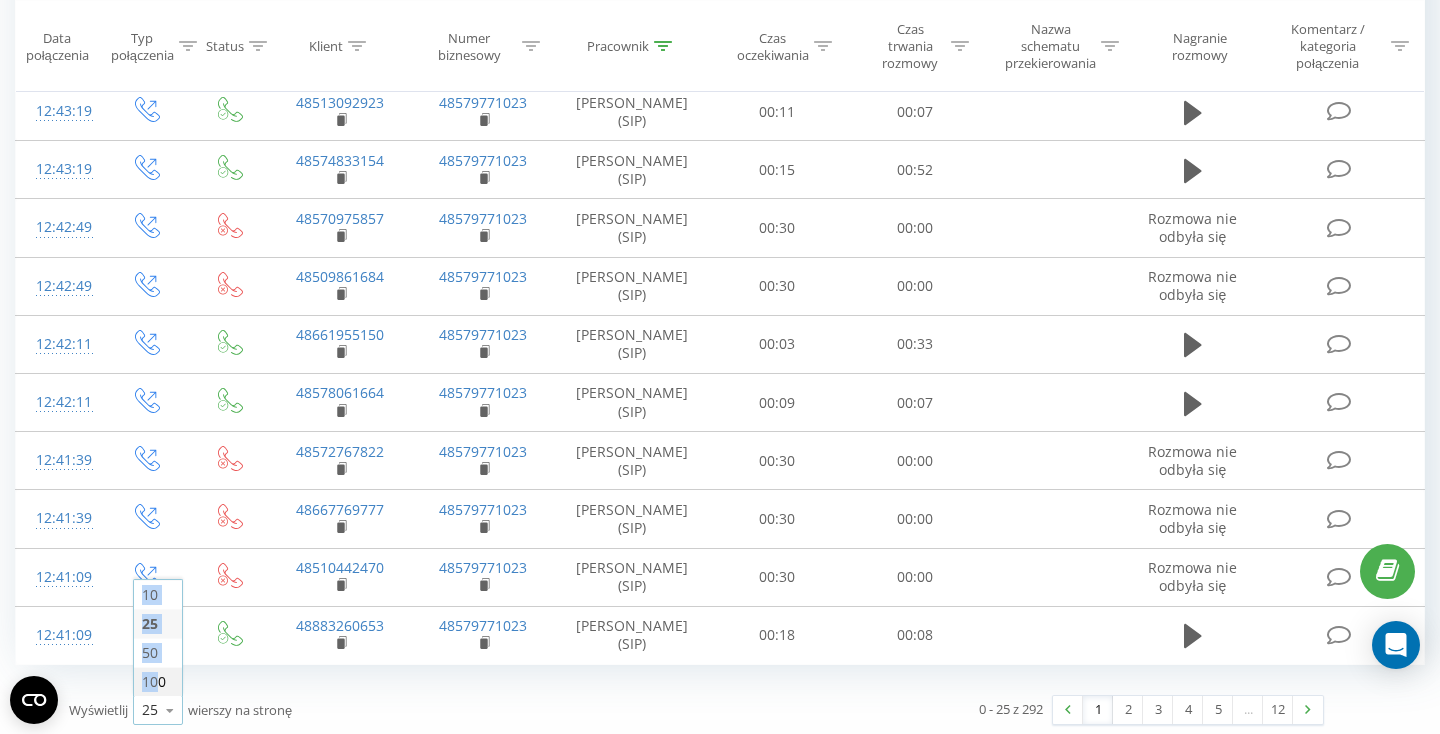 drag, startPoint x: 171, startPoint y: 707, endPoint x: 159, endPoint y: 672, distance: 37 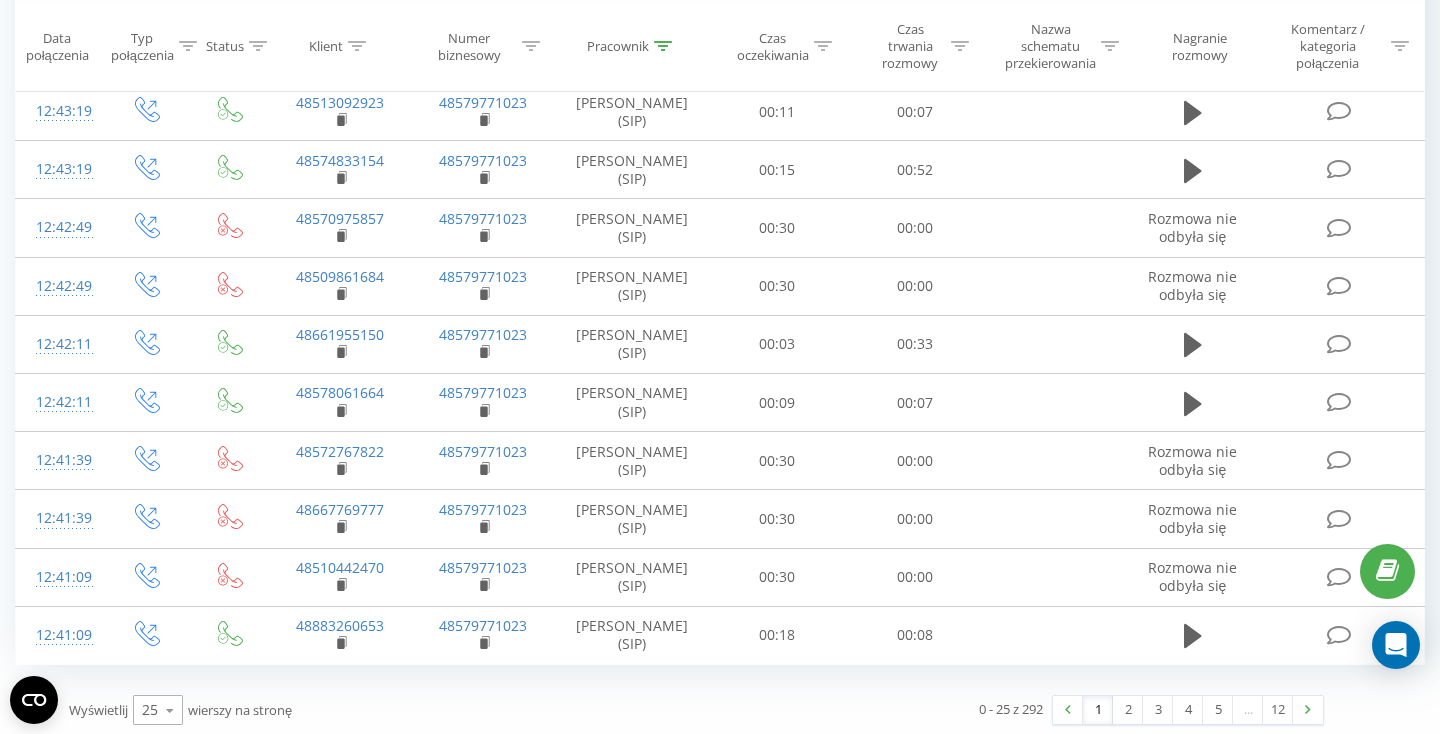 click on "Wszystkie połączenia Główny Harmonogram Eksport .csv .xls .xlsx [DATE]  -  [DATE] Zresetuj filtry Kiedy dane mogą różnić się od danych z innych systemów Data połączenia Typ połączenia Status Klient Numer biznesowy Pracownik Czas oczekiwania Czas trwania rozmowy Nazwa schematu przekierowania Nagranie rozmowy Komentarz / kategoria połączenia Filtruj według warunków Jest równe Wprowadź wartość Anuluj OK Filtruj według warunków Jest równe Wprowadź wartość Anuluj OK Filtruj według warunków Zawiera Anuluj OK Filtruj według warunków Zawiera Anuluj OK Filtruj według warunków Zawiera [PERSON_NAME] OK Filtruj według warunków Jest równe Anuluj OK Filtruj według warunków Jest równe Anuluj OK Filtruj według warunków Zawiera Anuluj OK Filtruj według warunków Jest równe Wprowadź wartość Anuluj OK [DATE]  12:50:23         48579599414 48579771023 [PERSON_NAME] (SIP) 00:16 00:00 Rozmowa nie odbyła się  12:50:05         48667538689 48579771023 00:11 00:04" at bounding box center (720, -153) 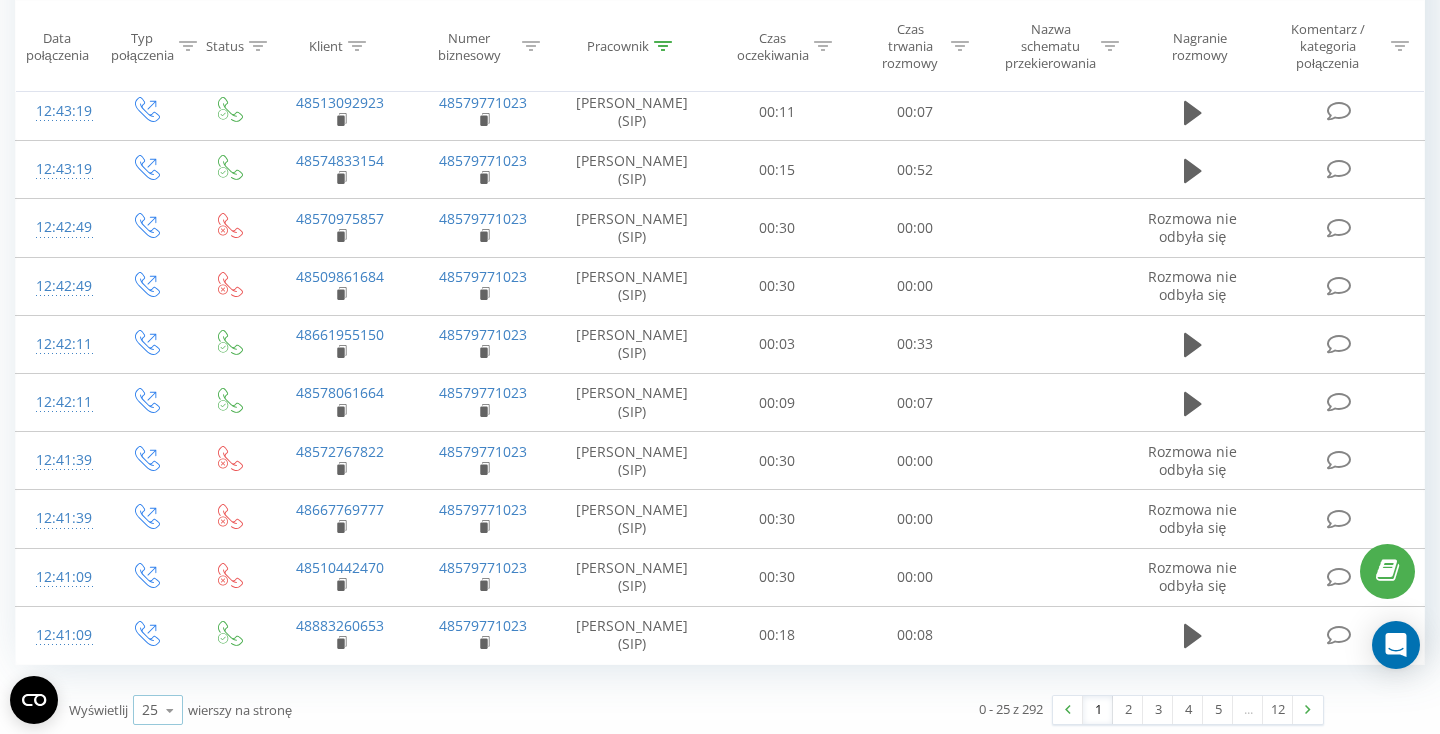 click at bounding box center [170, 710] 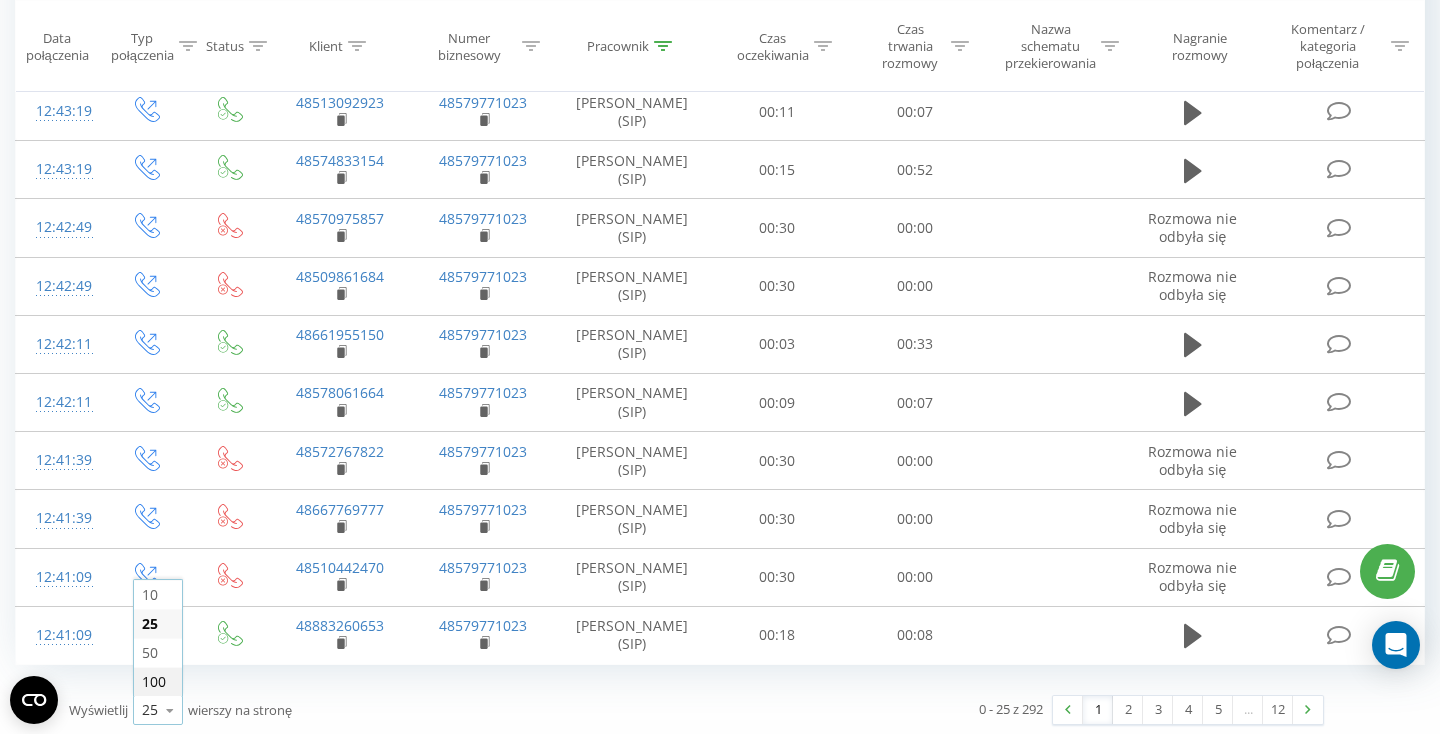 click on "100" at bounding box center [154, 681] 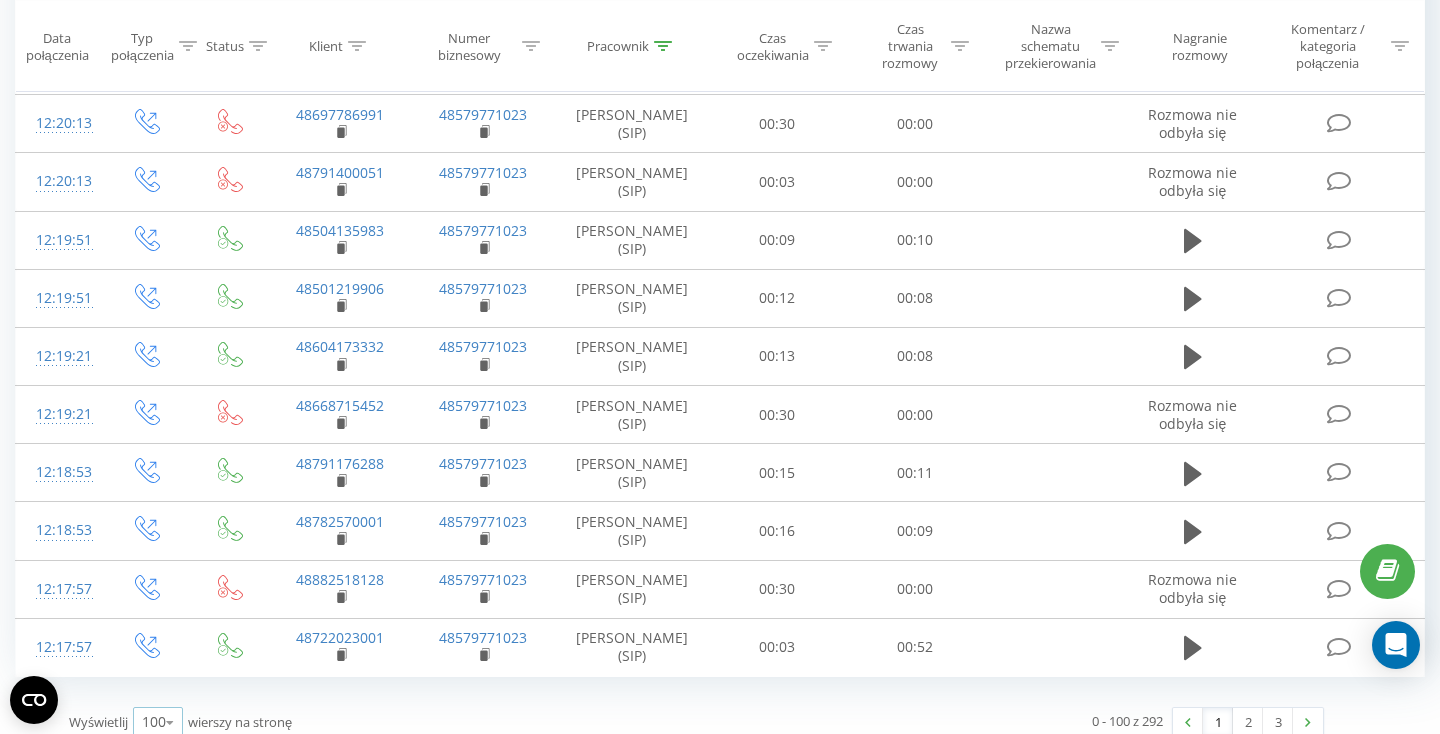 scroll, scrollTop: 5456, scrollLeft: 0, axis: vertical 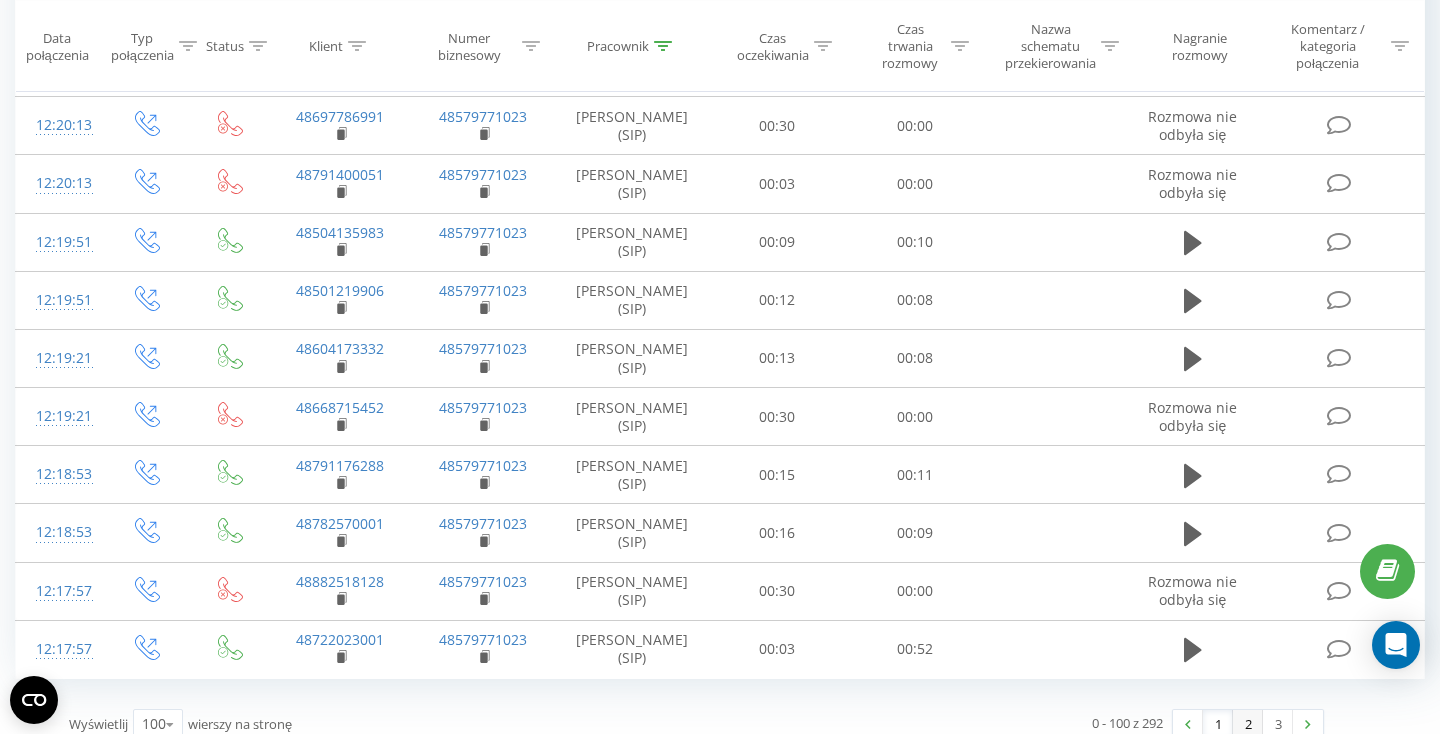 click on "2" at bounding box center (1248, 724) 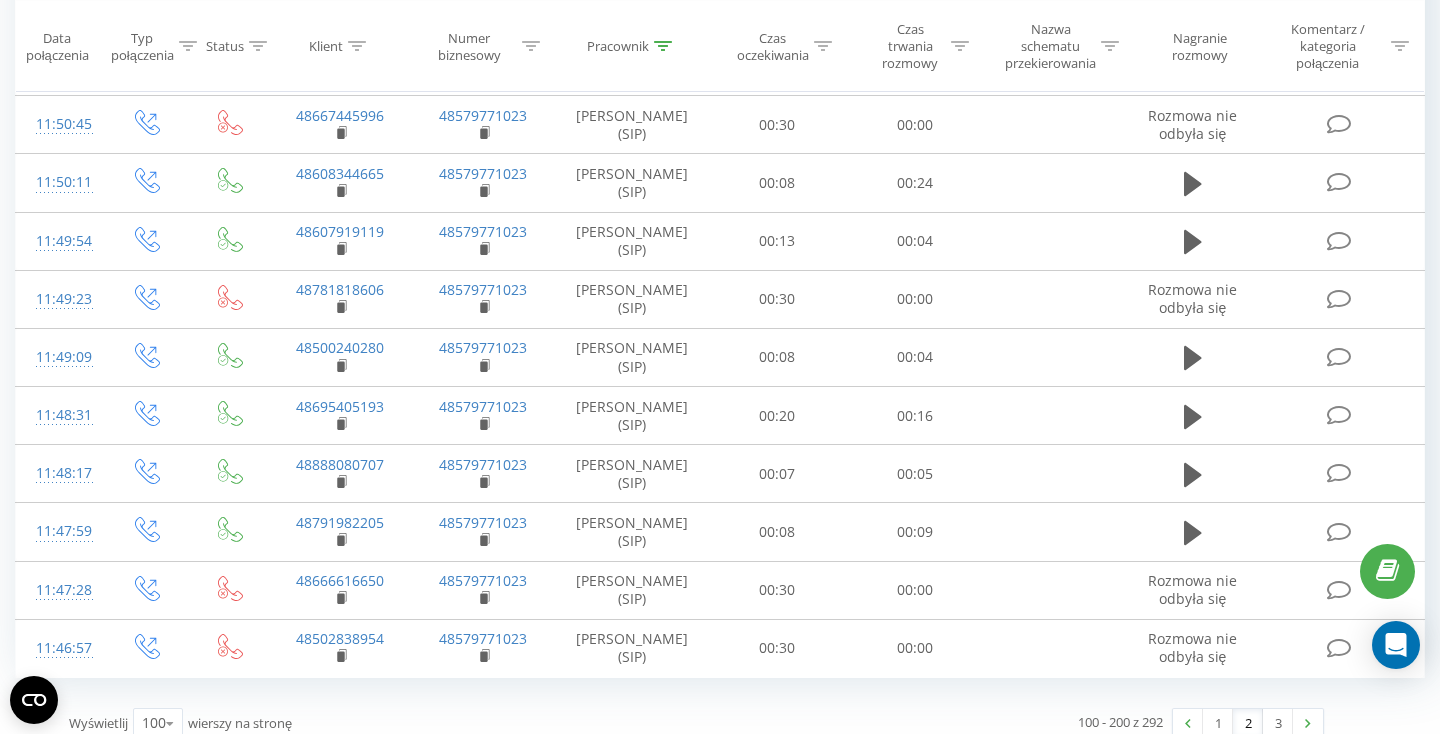 scroll, scrollTop: 5456, scrollLeft: 0, axis: vertical 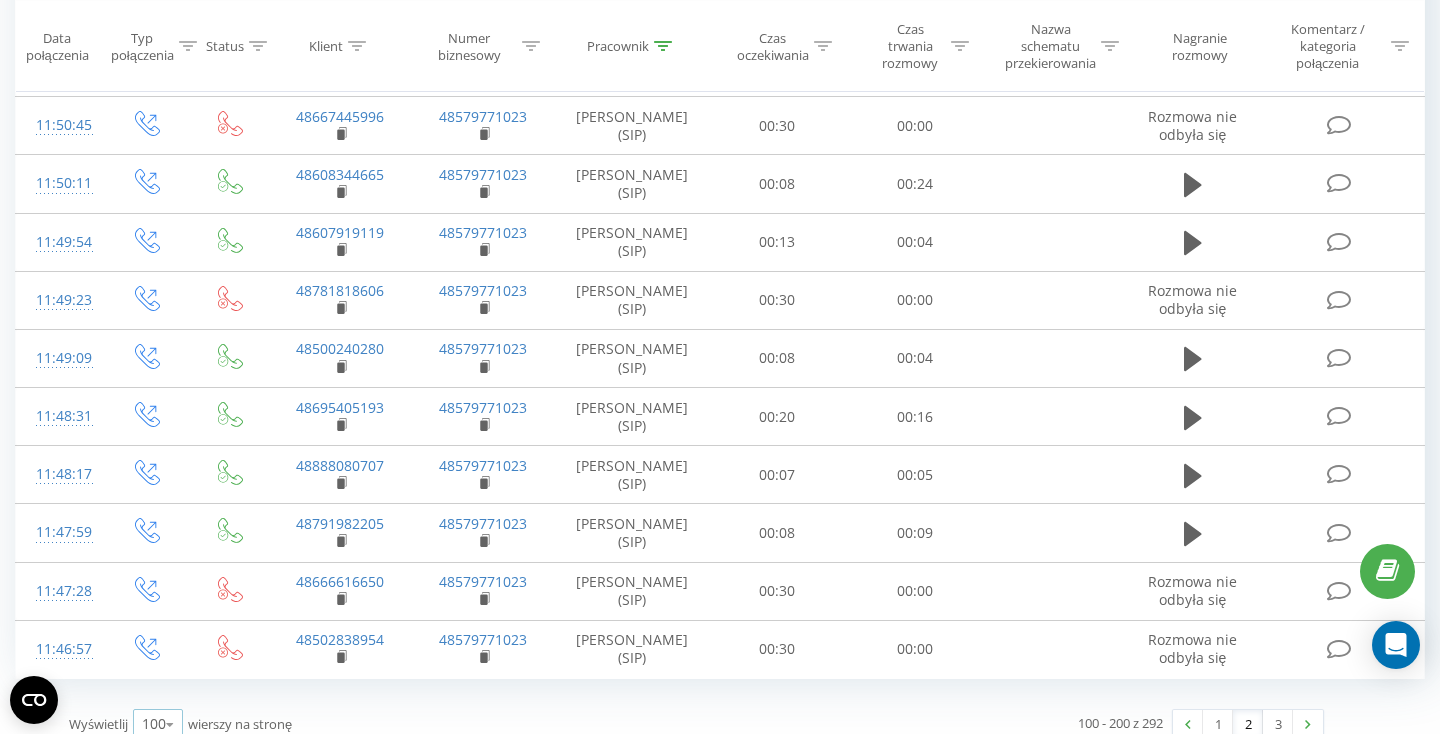 click at bounding box center (170, 724) 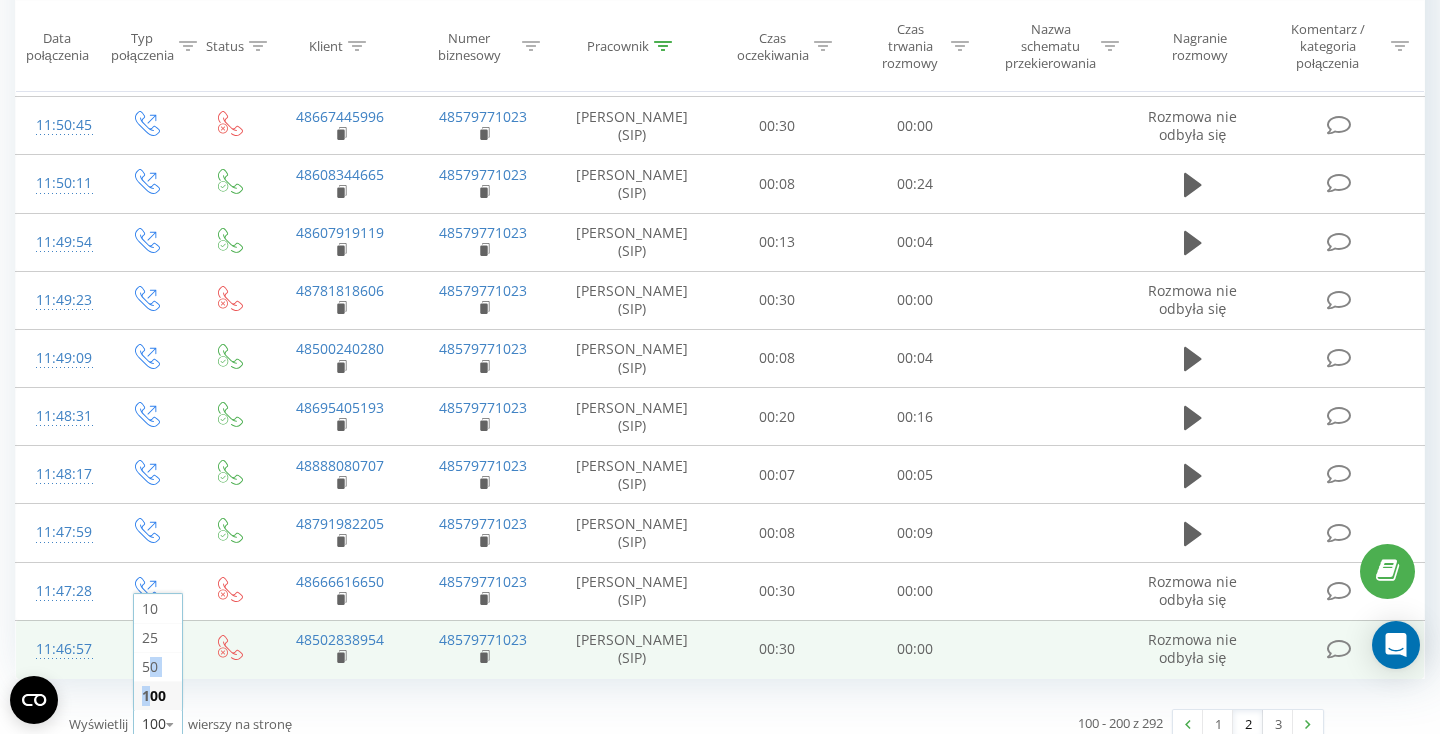 drag, startPoint x: 153, startPoint y: 676, endPoint x: 147, endPoint y: 646, distance: 30.594116 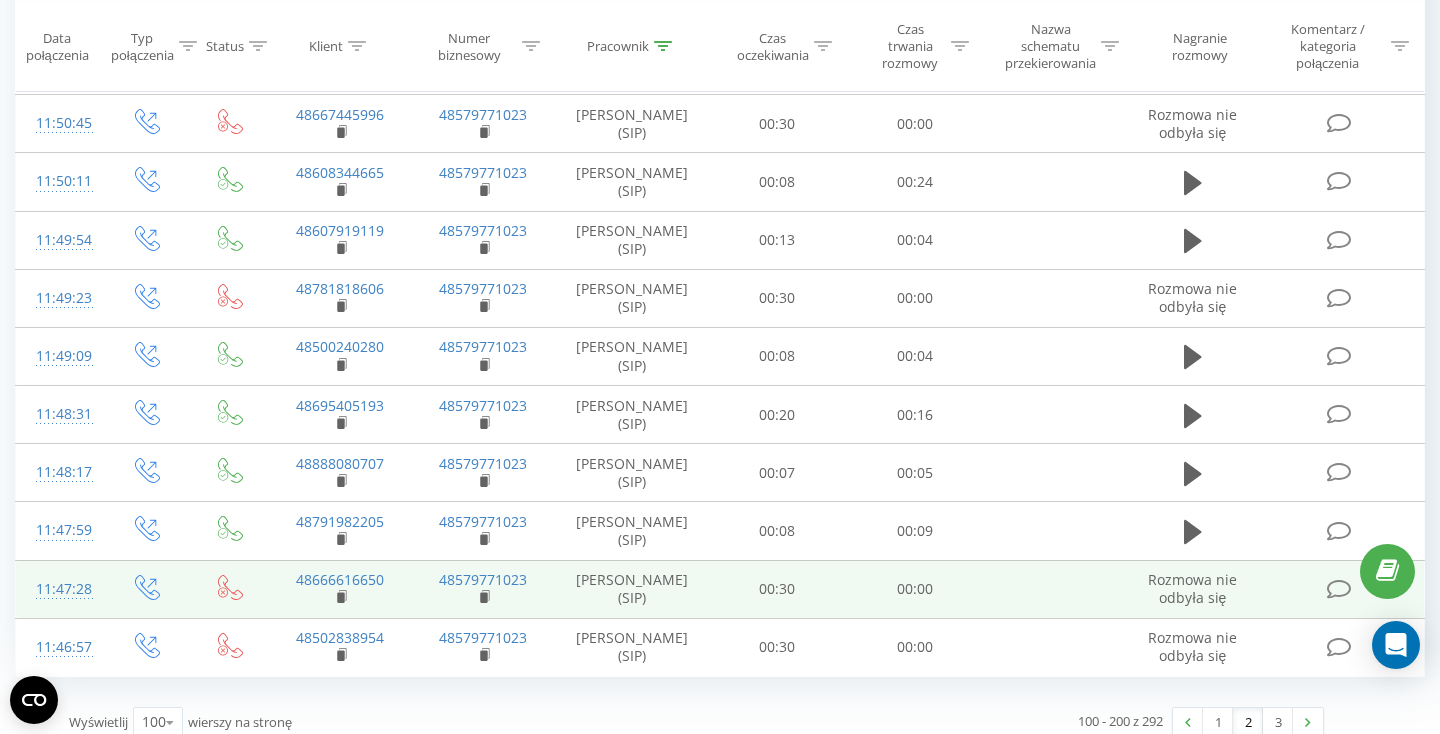 scroll, scrollTop: 5456, scrollLeft: 0, axis: vertical 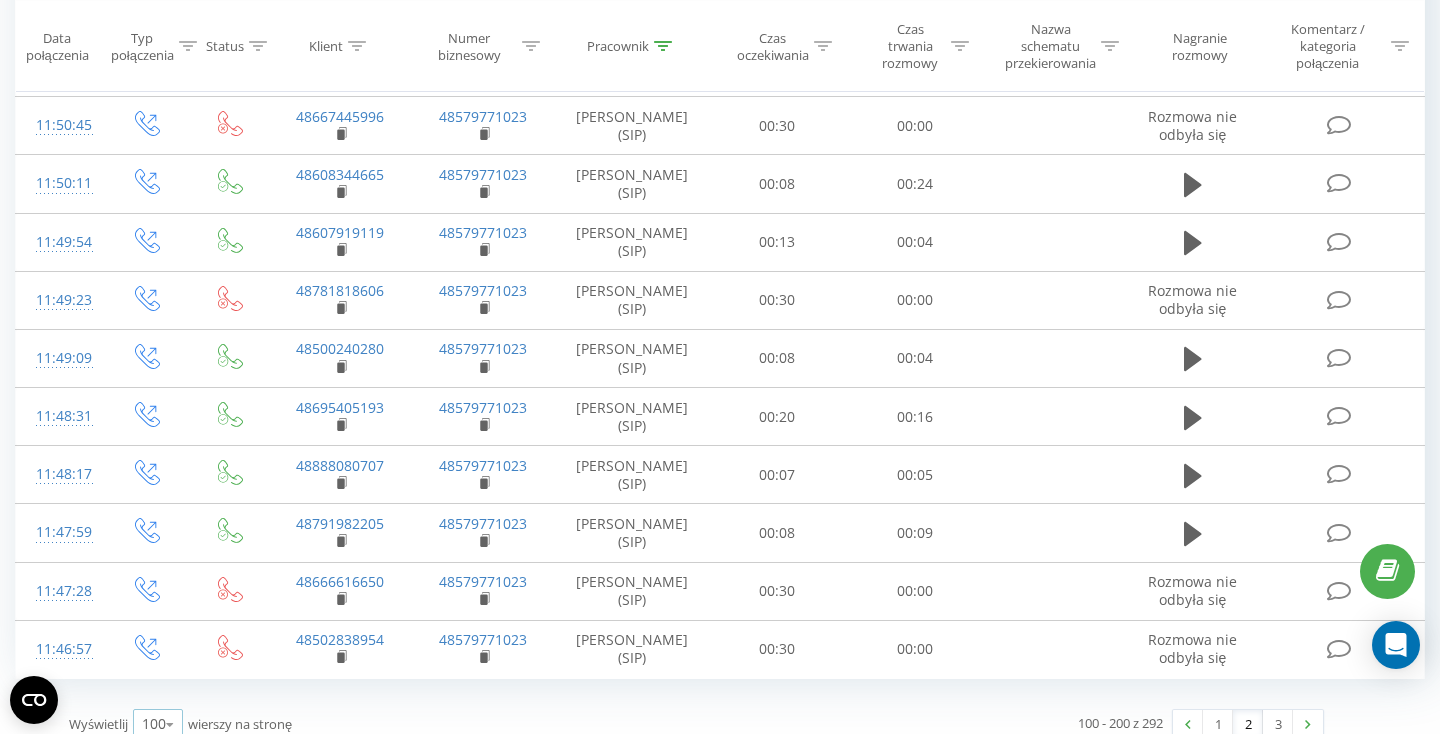 click at bounding box center (170, 724) 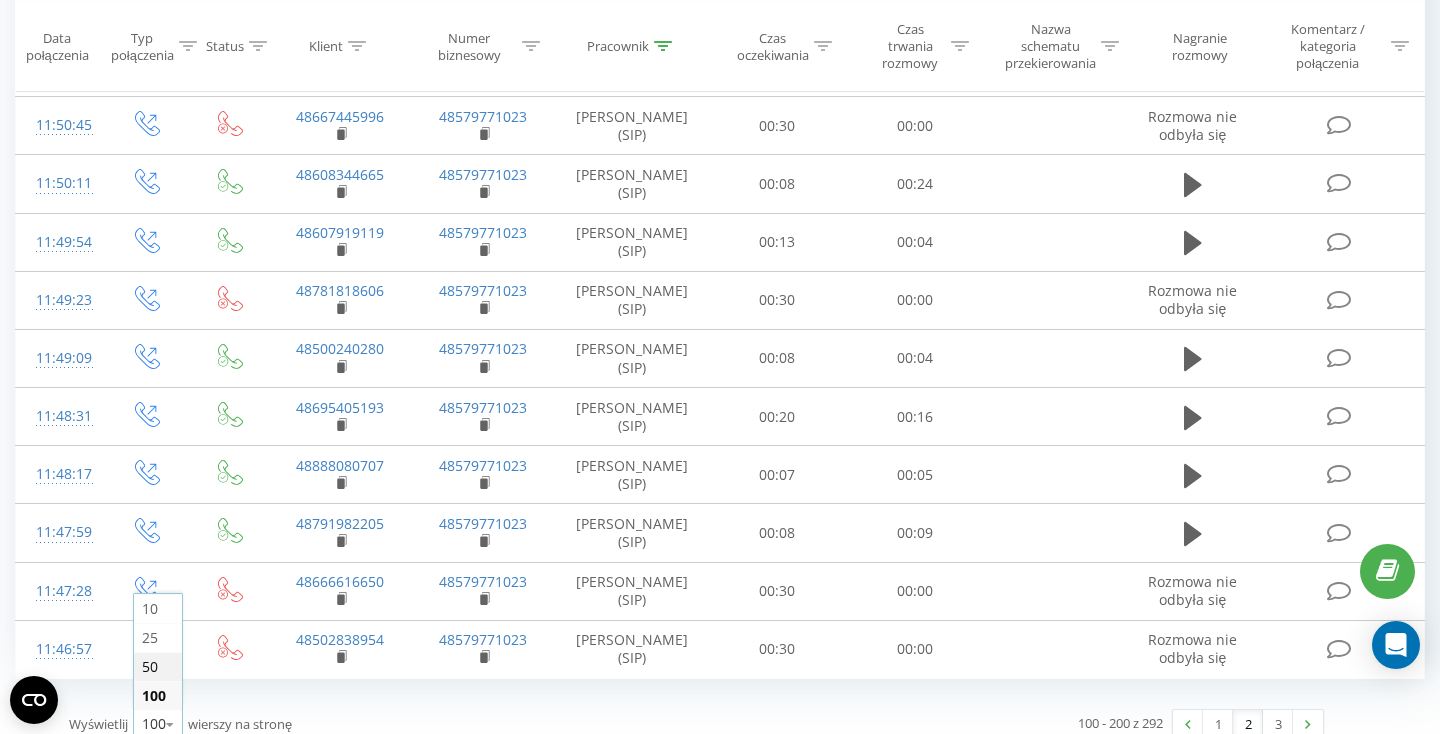 click on "50" at bounding box center [150, 666] 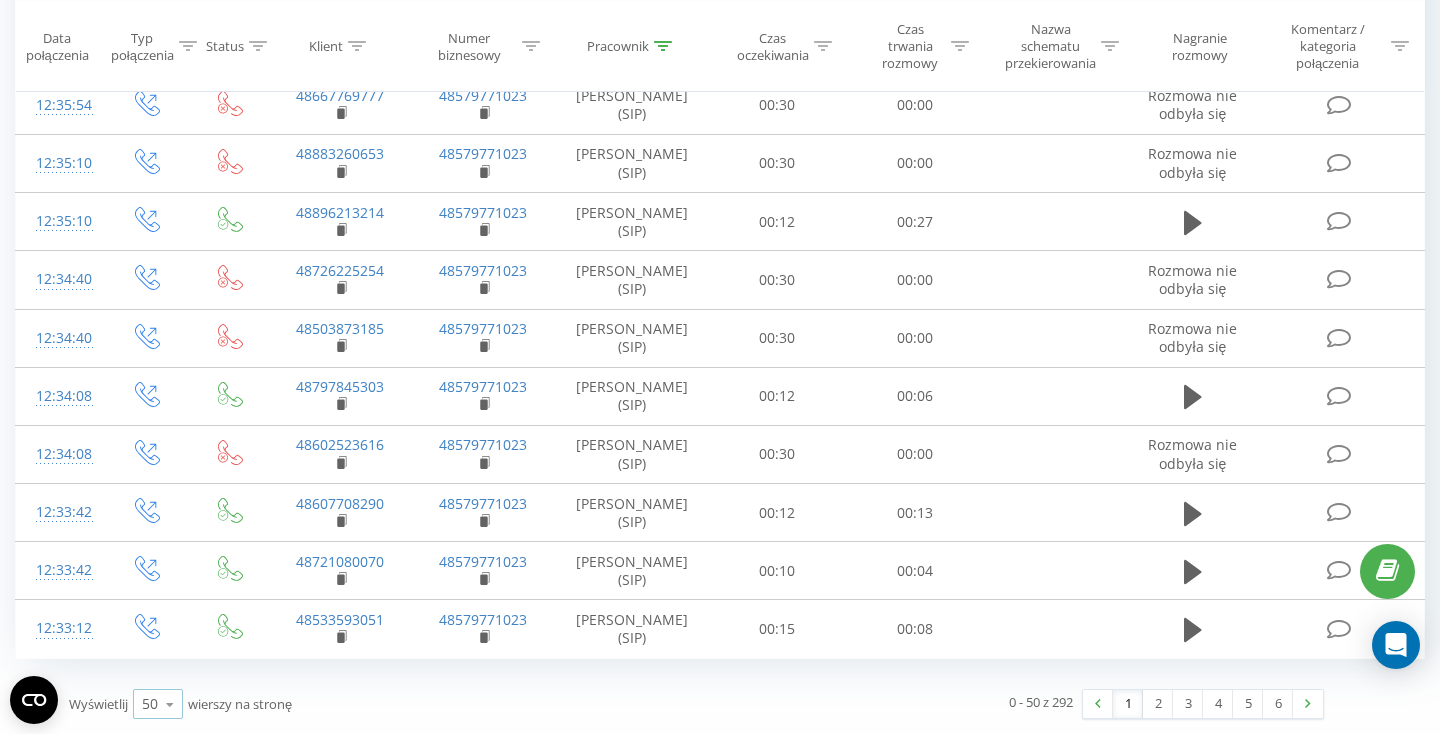 scroll, scrollTop: 2556, scrollLeft: 0, axis: vertical 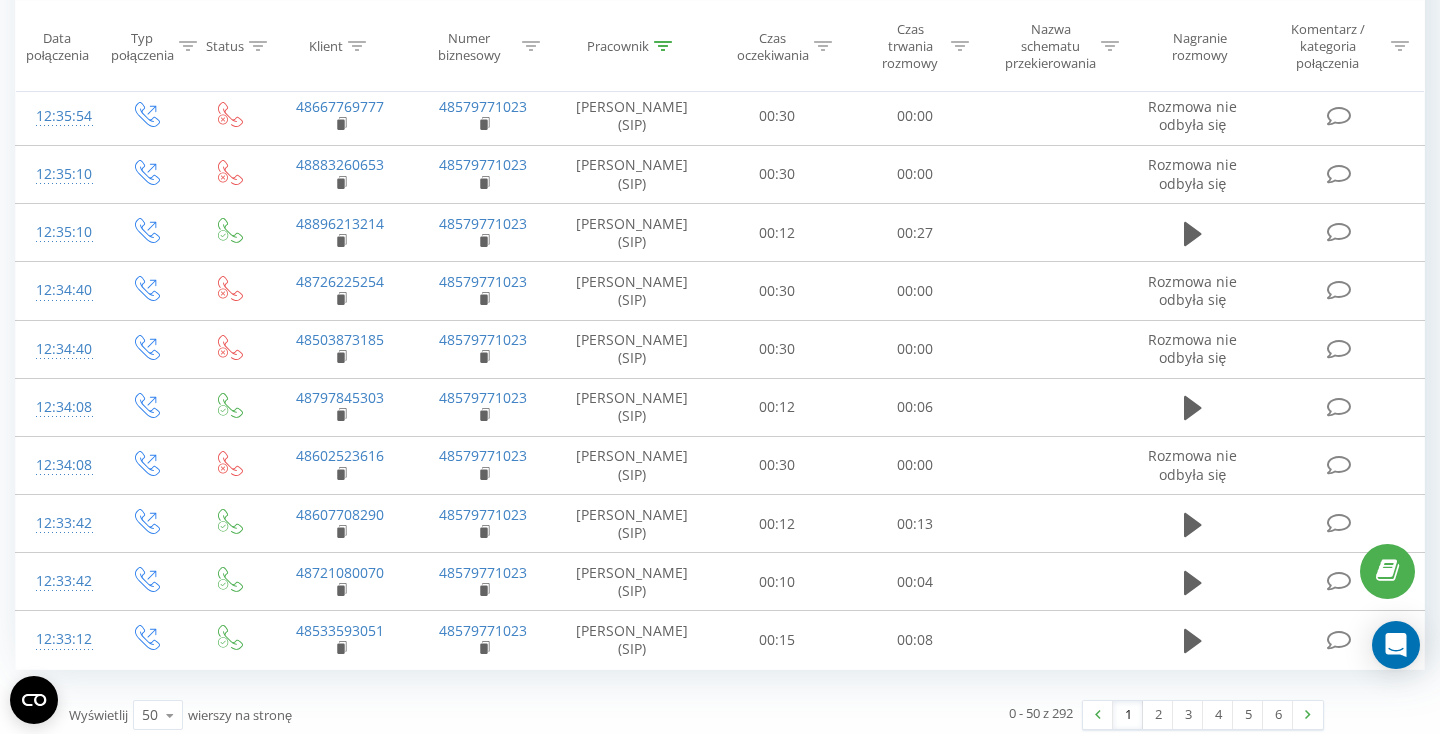 click on "Wyświetlij 50 10 25 50 100 wierszy na stronę" at bounding box center (376, 715) 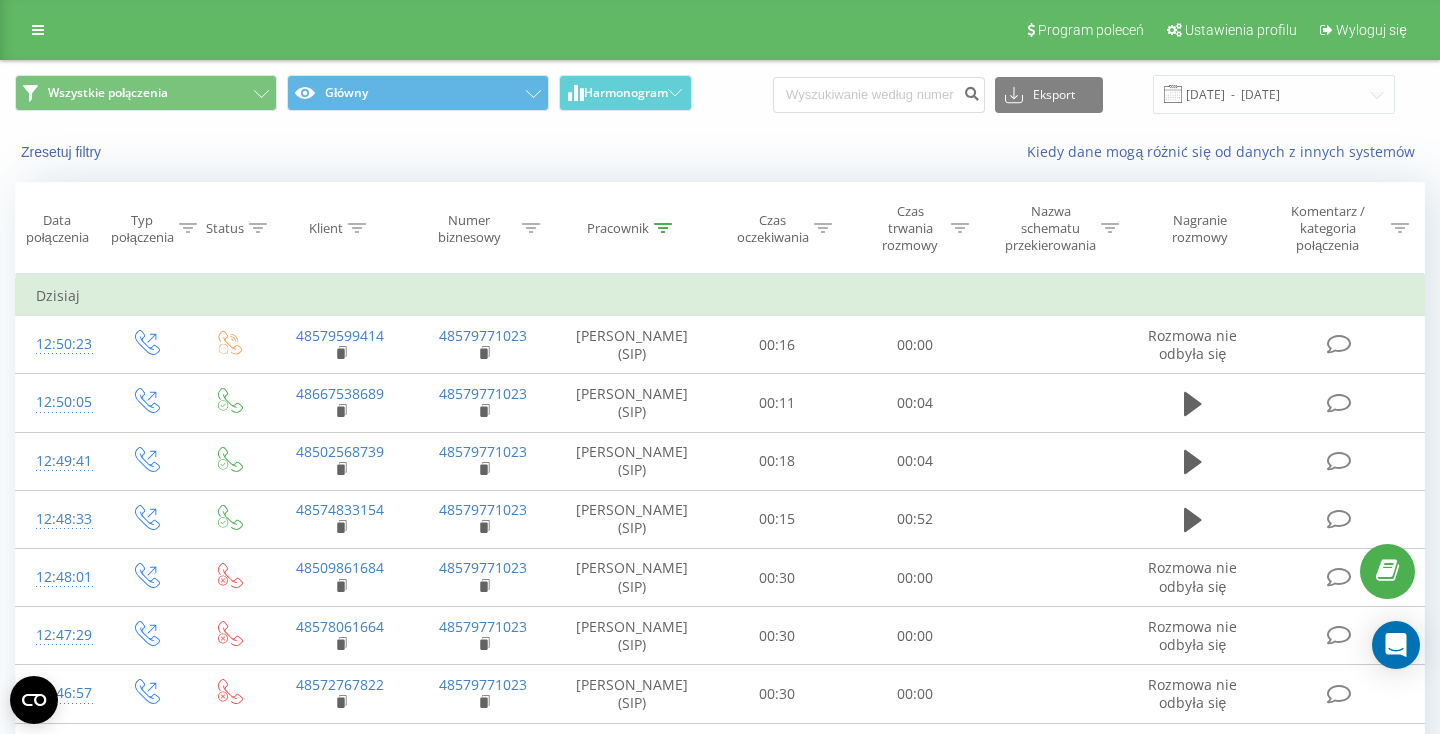 scroll, scrollTop: 0, scrollLeft: 0, axis: both 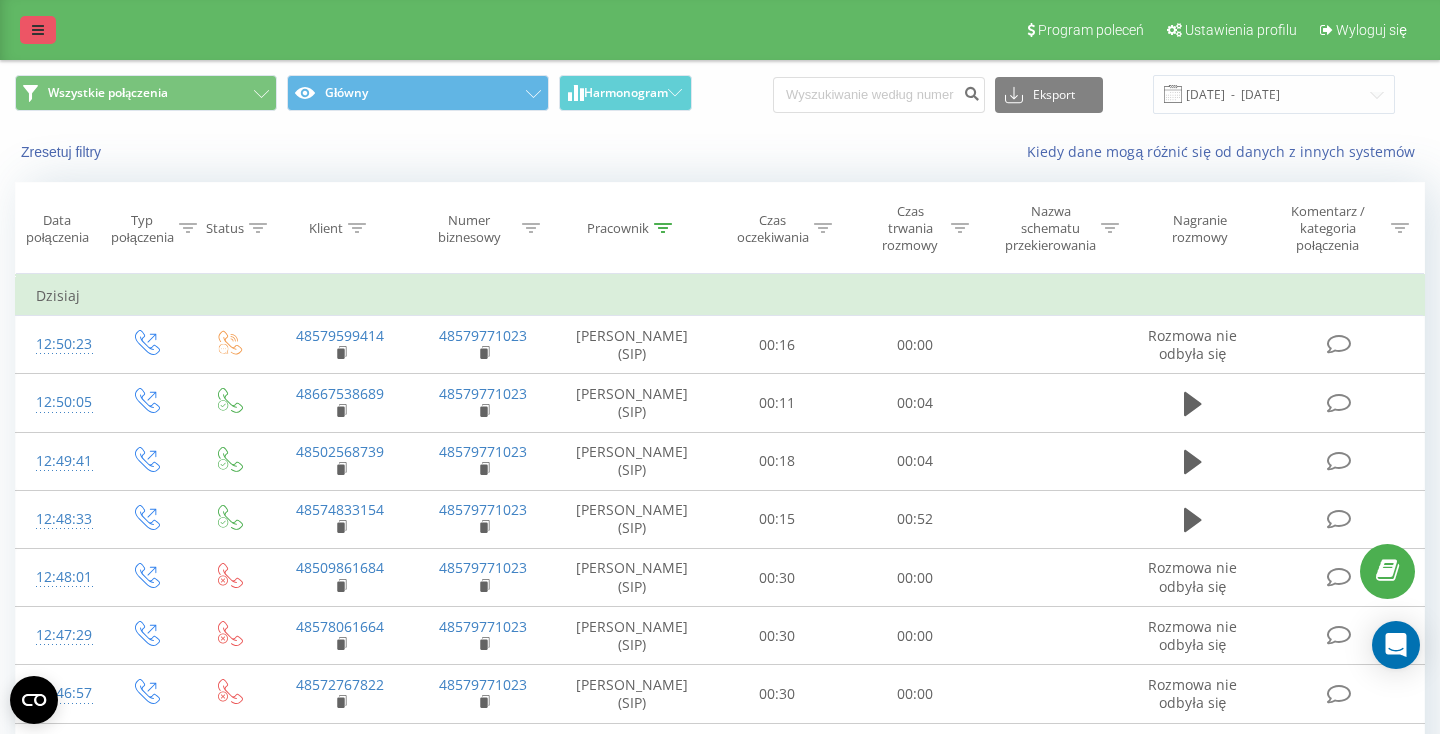 click at bounding box center (38, 30) 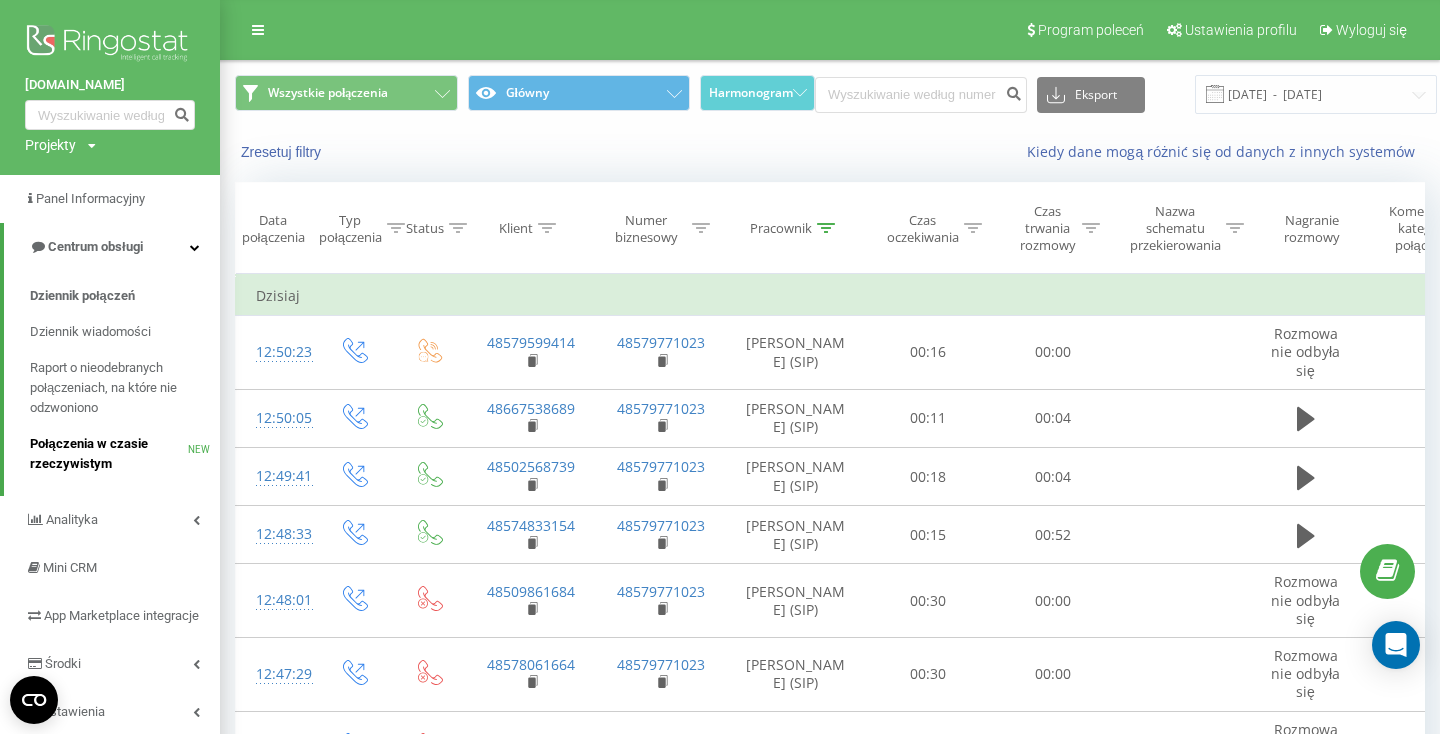 click on "Połączenia w czasie rzeczywistym NEW" at bounding box center (125, 454) 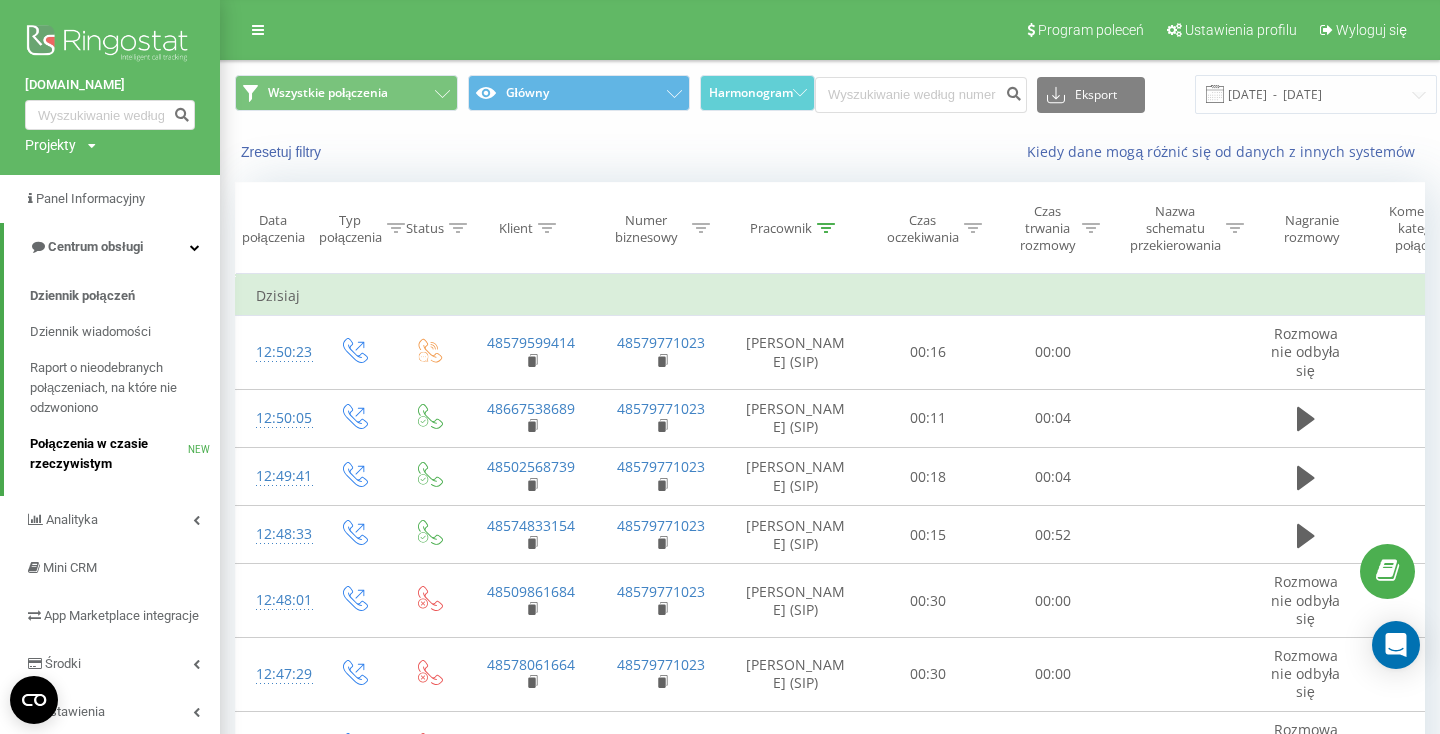click on "Połączenia w czasie rzeczywistym" at bounding box center (109, 454) 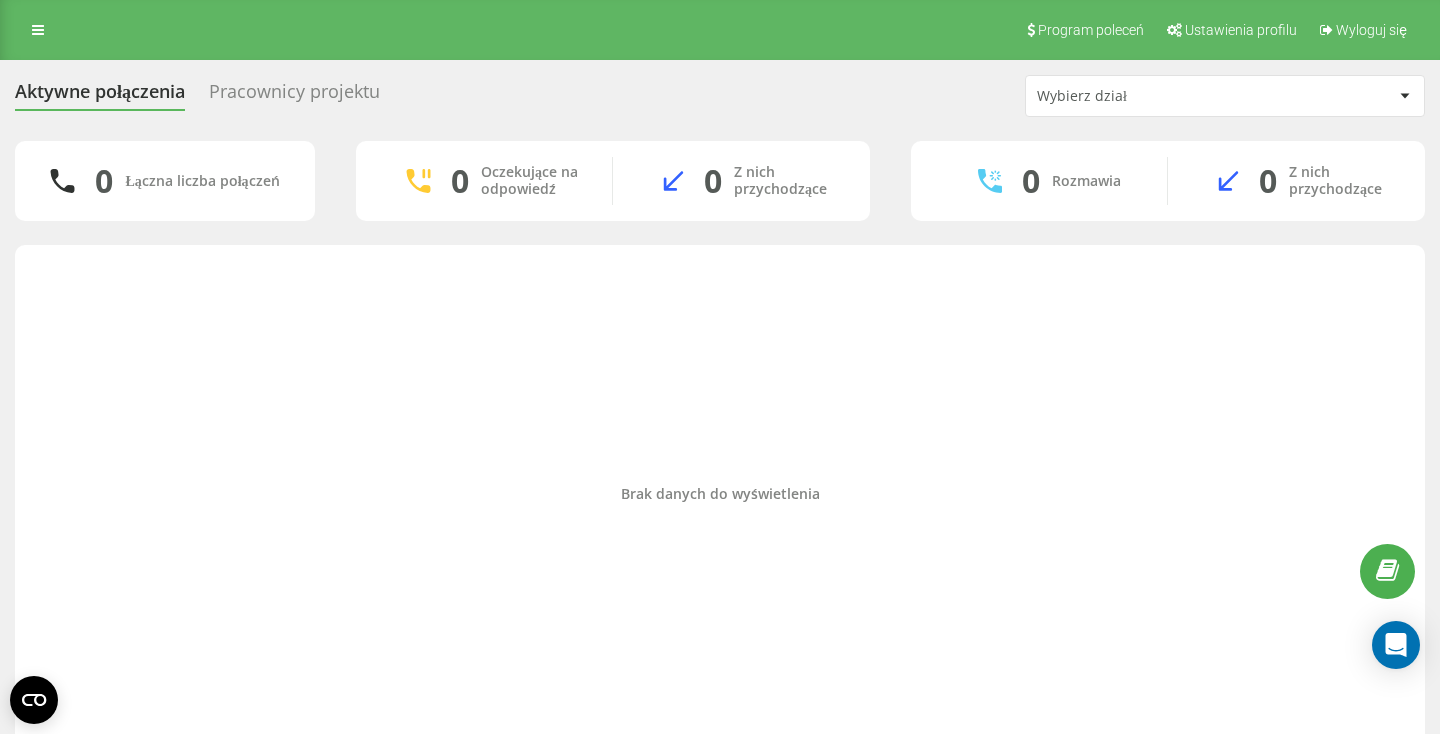 scroll, scrollTop: 0, scrollLeft: 0, axis: both 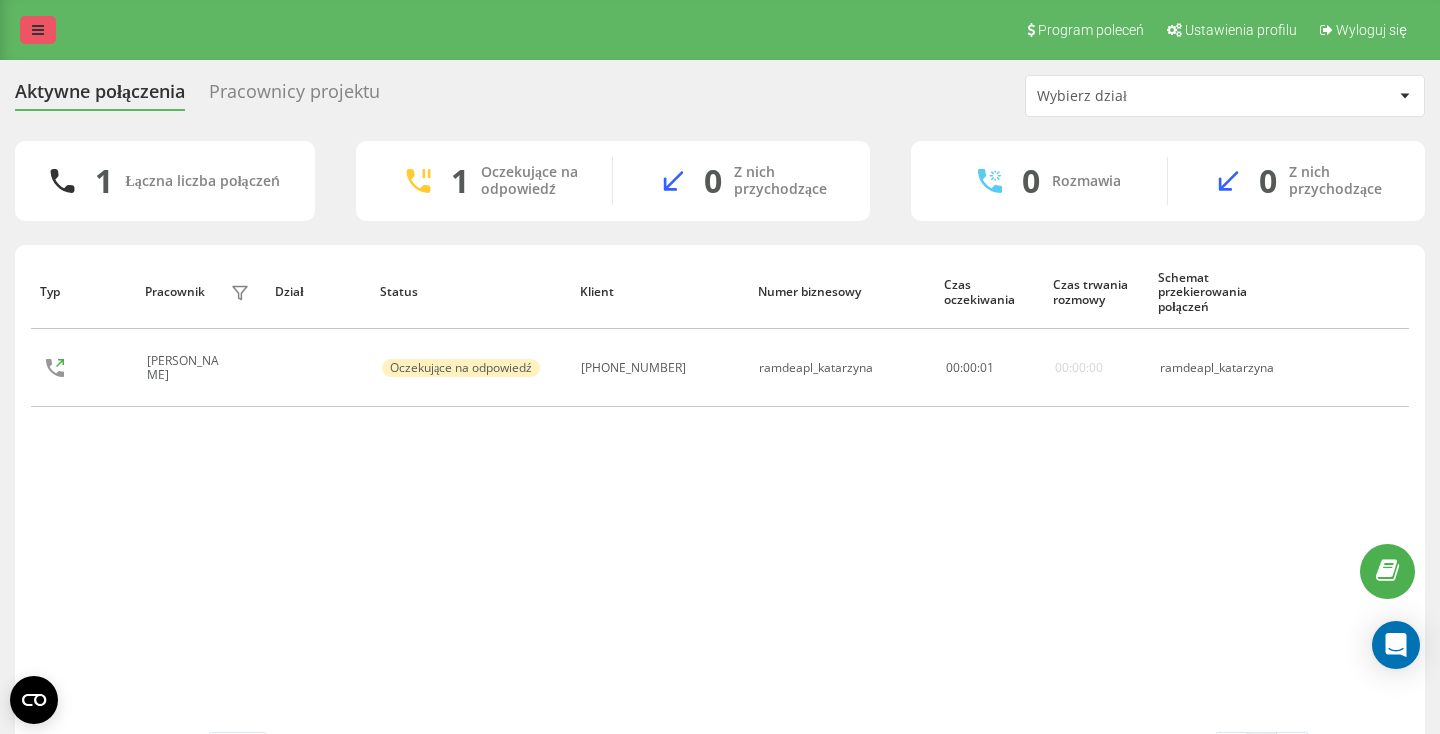 click at bounding box center [38, 30] 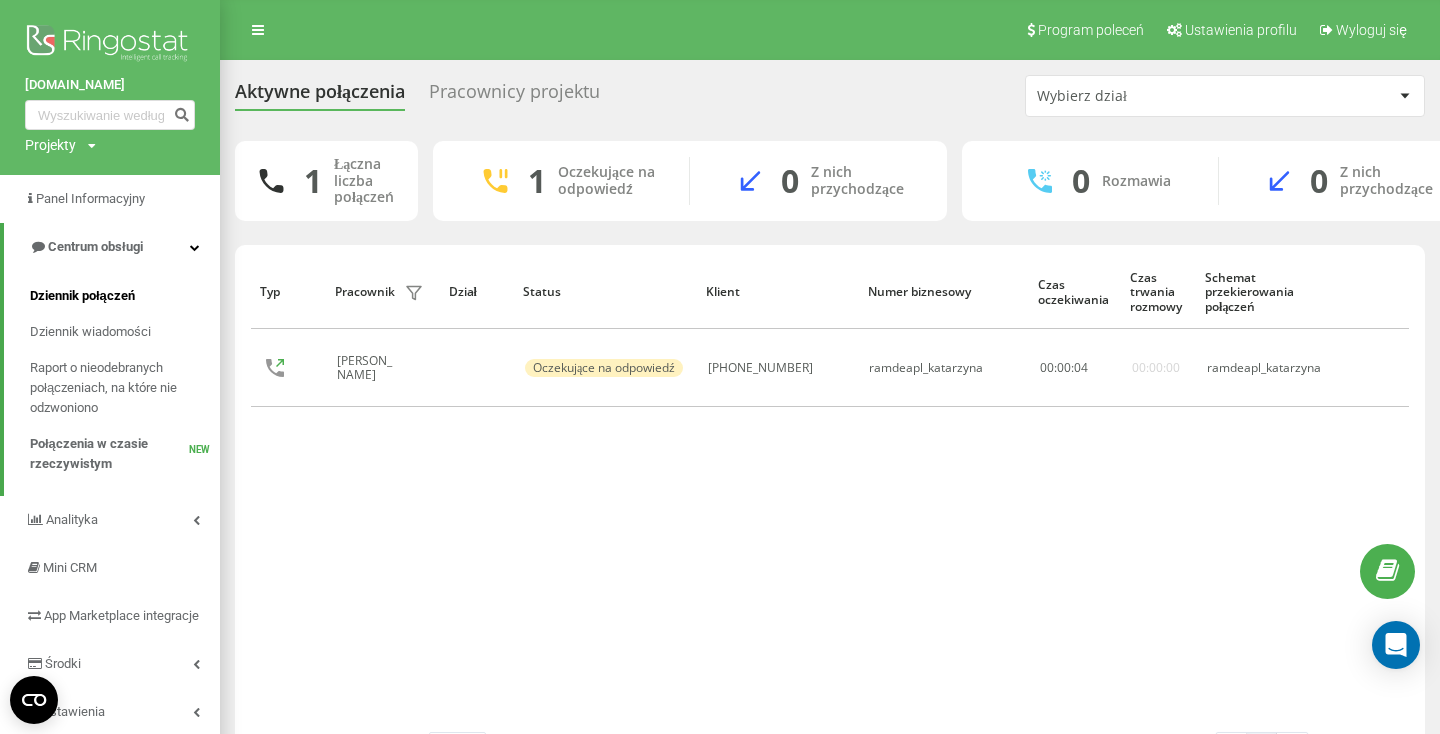 click on "Dziennik połączeń" at bounding box center [82, 296] 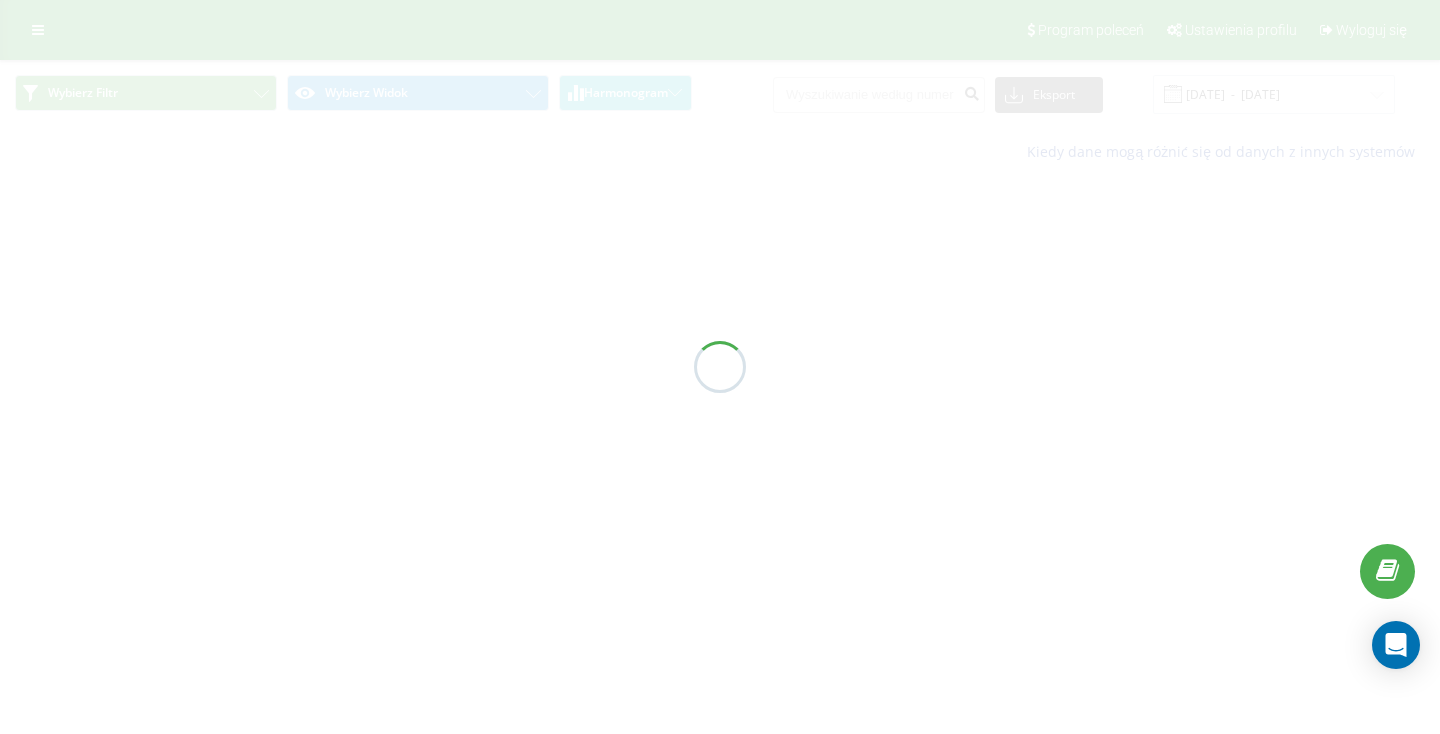 scroll, scrollTop: 0, scrollLeft: 0, axis: both 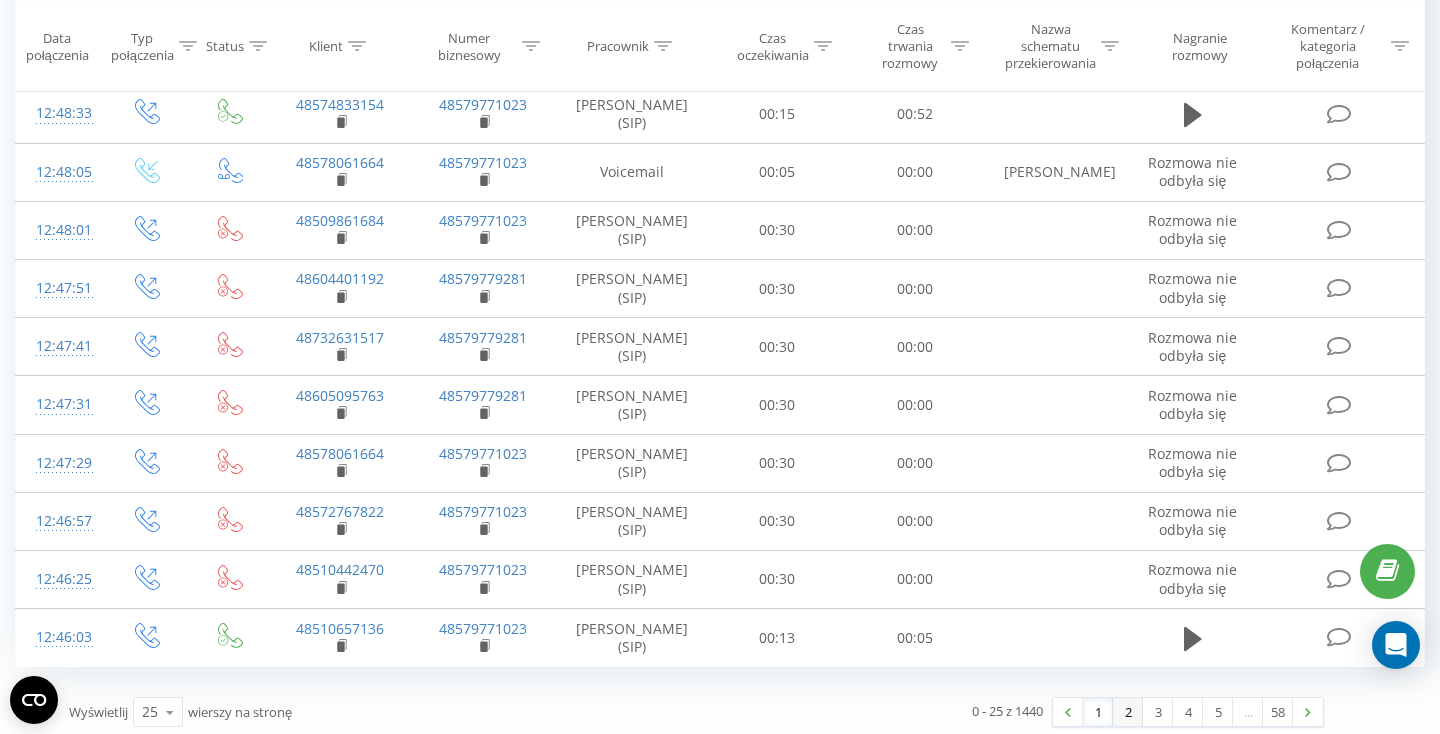 click on "2" at bounding box center [1128, 712] 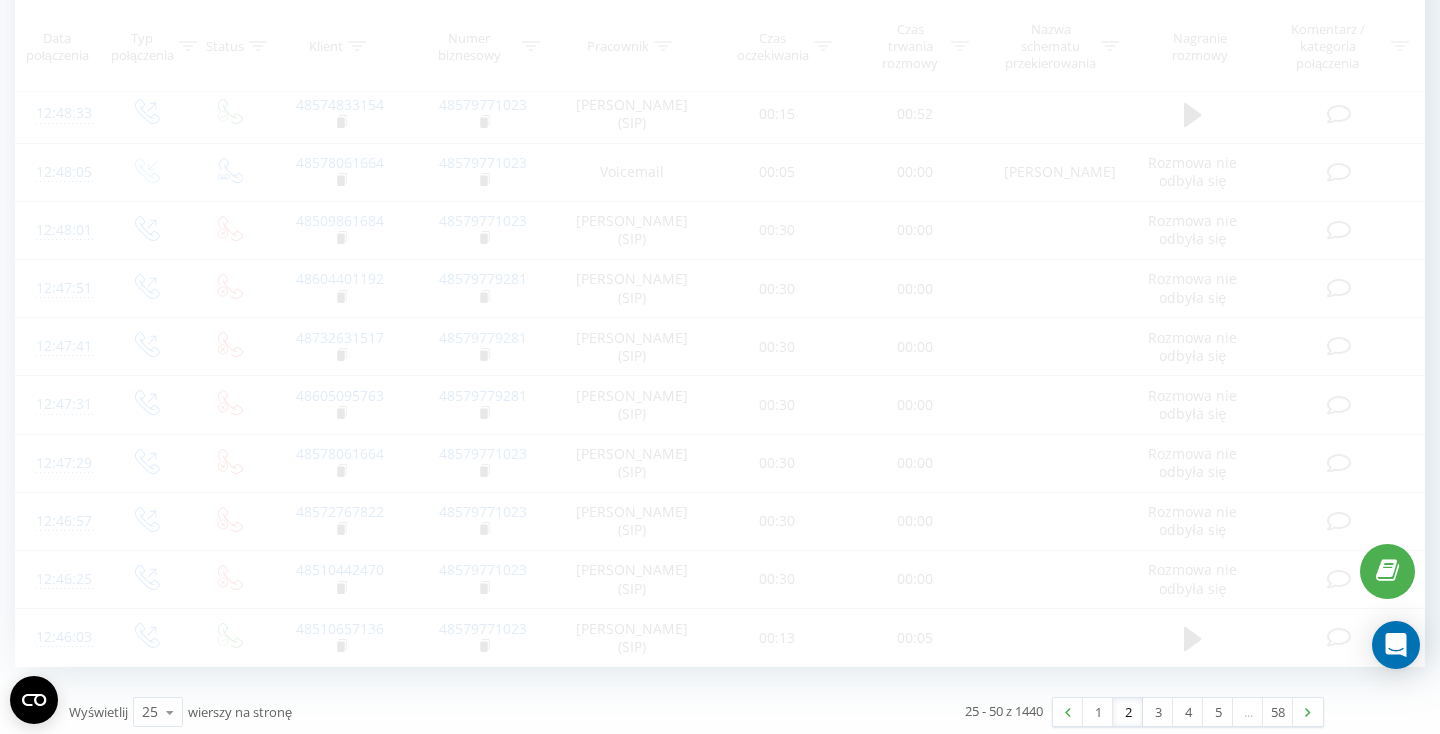scroll, scrollTop: 132, scrollLeft: 0, axis: vertical 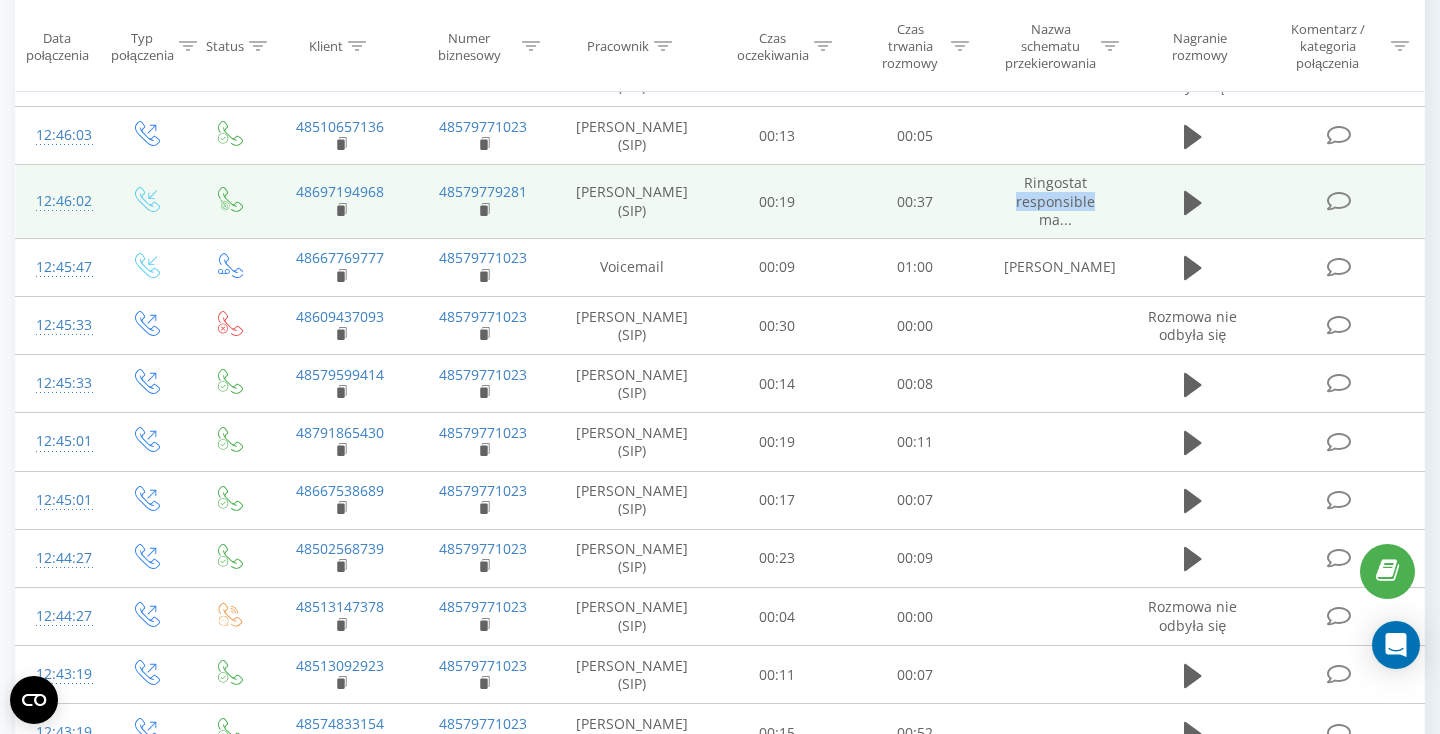 drag, startPoint x: 1020, startPoint y: 195, endPoint x: 1102, endPoint y: 196, distance: 82.006096 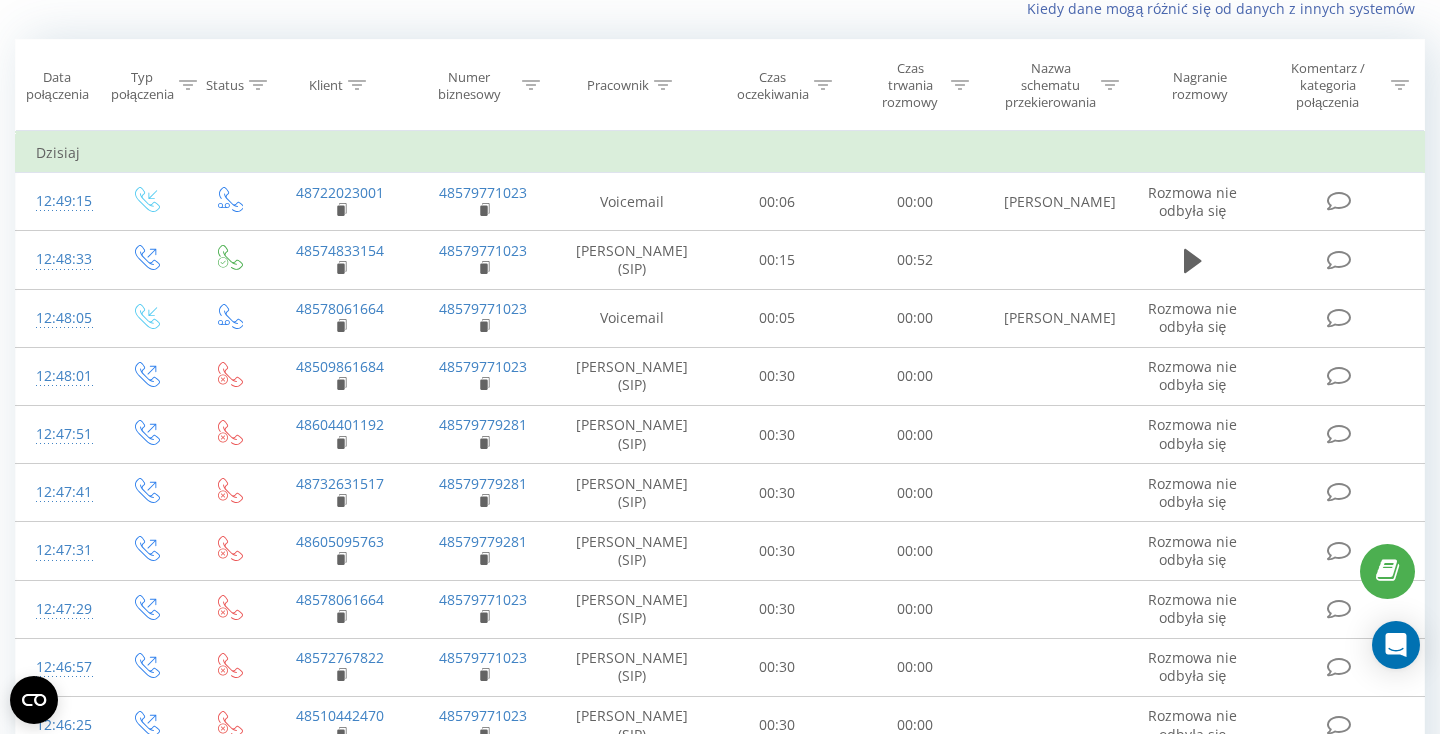 scroll, scrollTop: 1119, scrollLeft: 0, axis: vertical 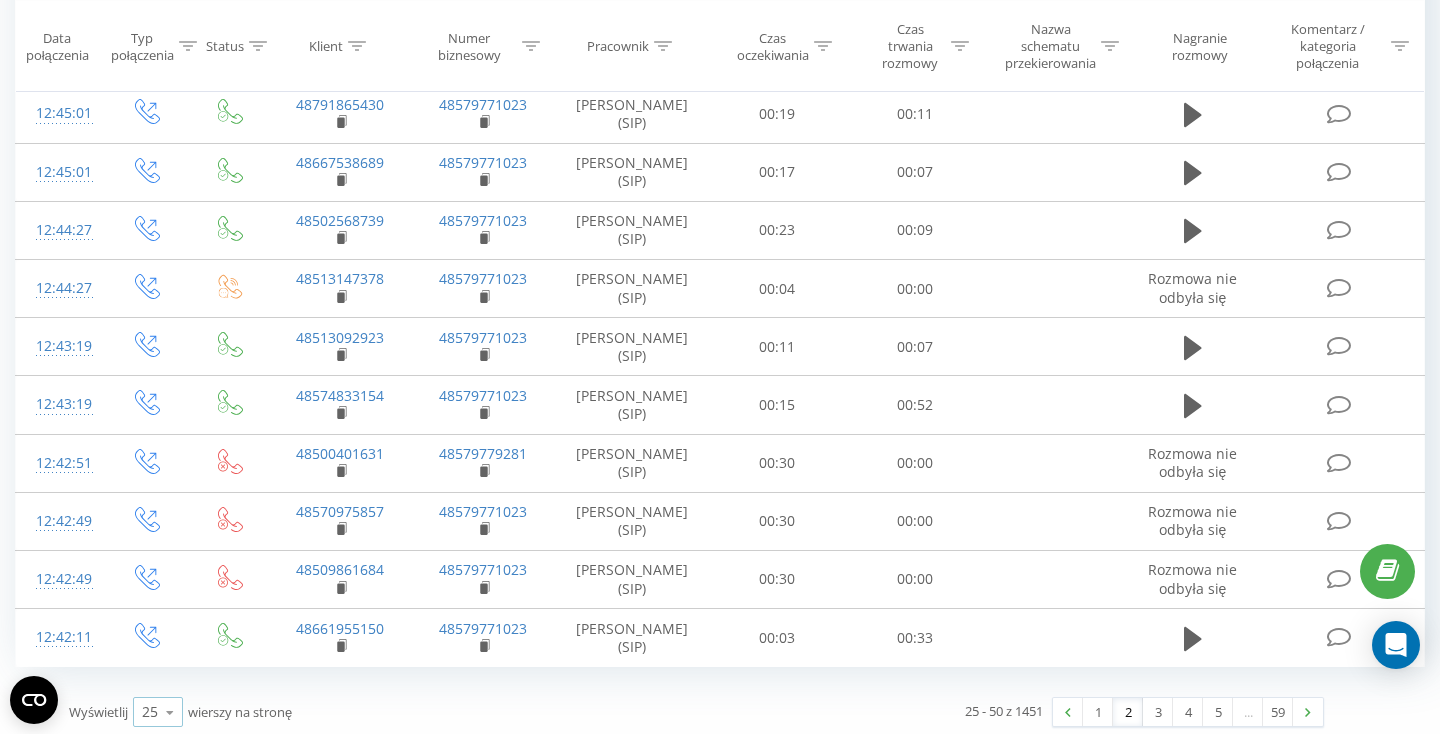 click at bounding box center (170, 712) 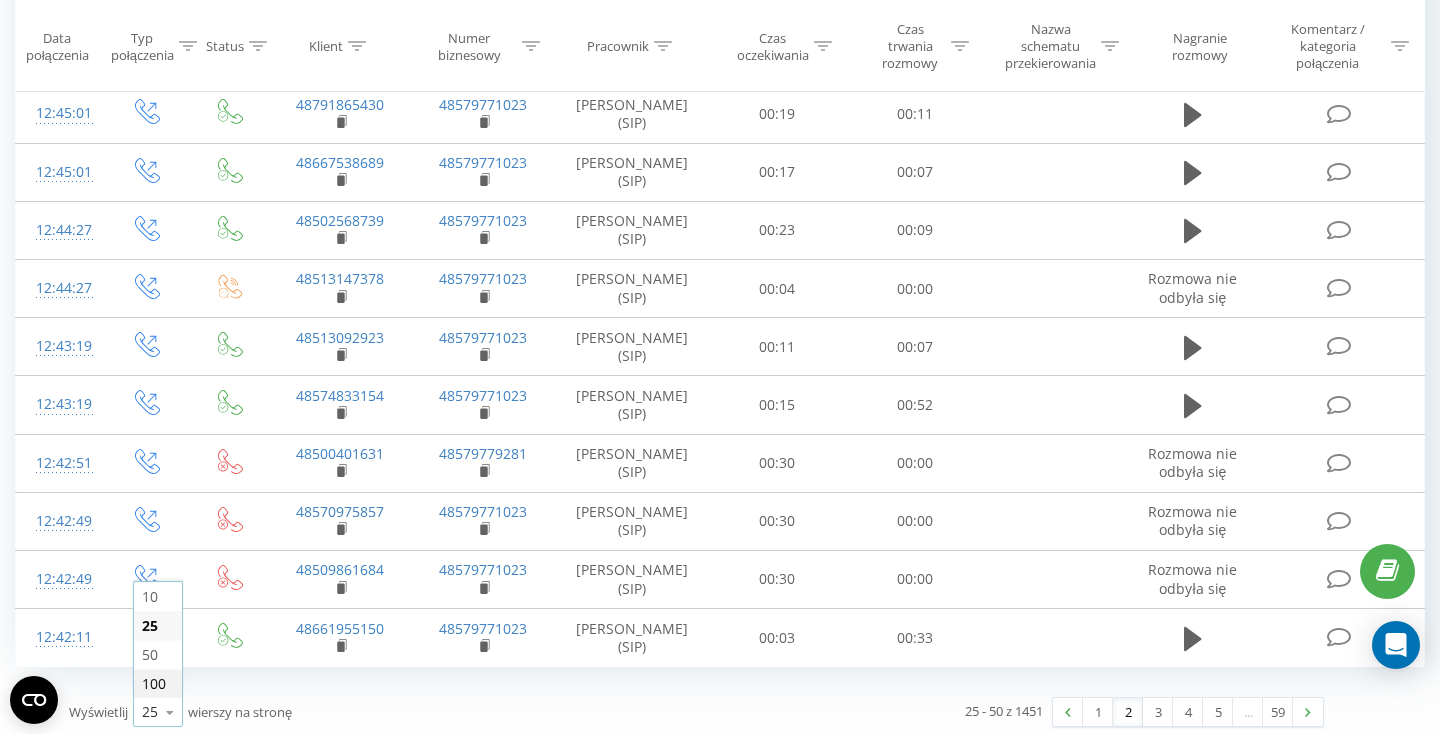 click on "100" at bounding box center [154, 683] 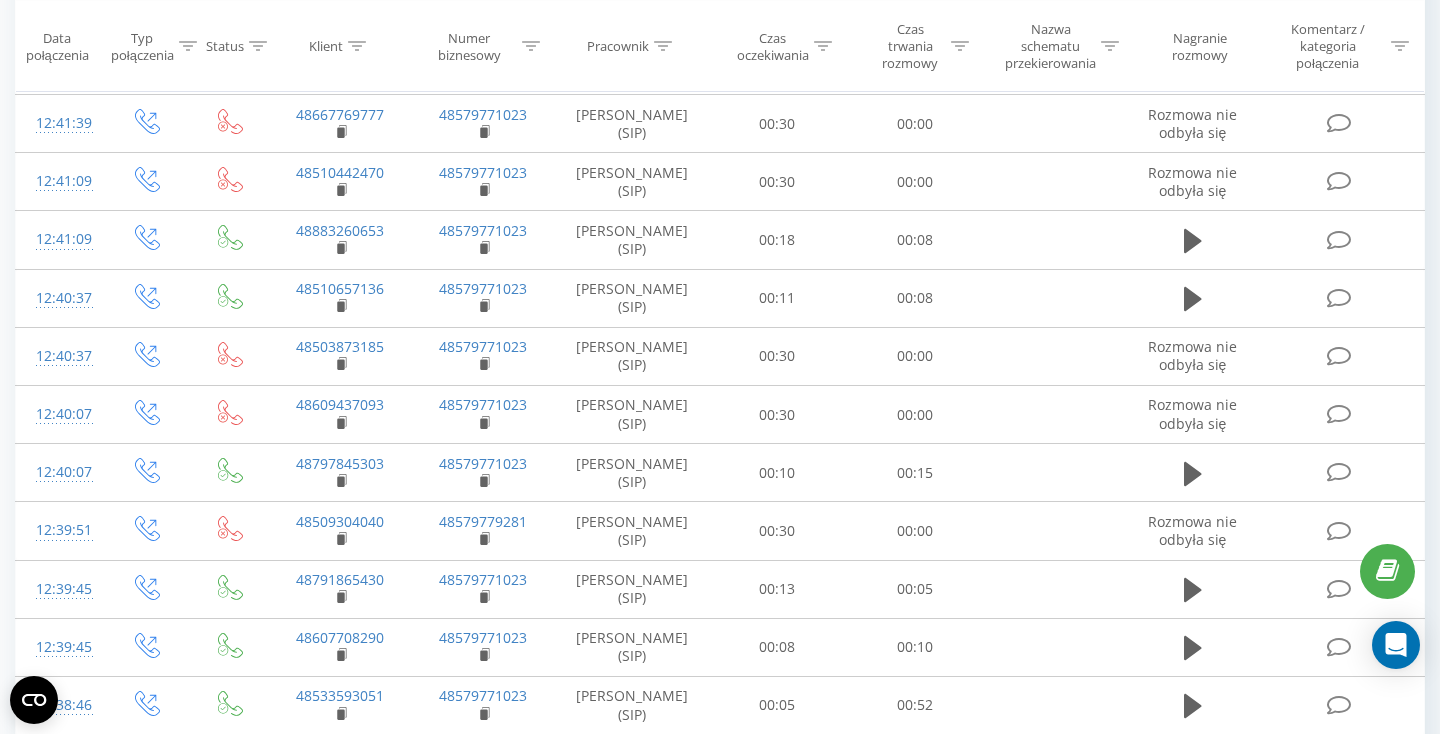 scroll, scrollTop: 0, scrollLeft: 0, axis: both 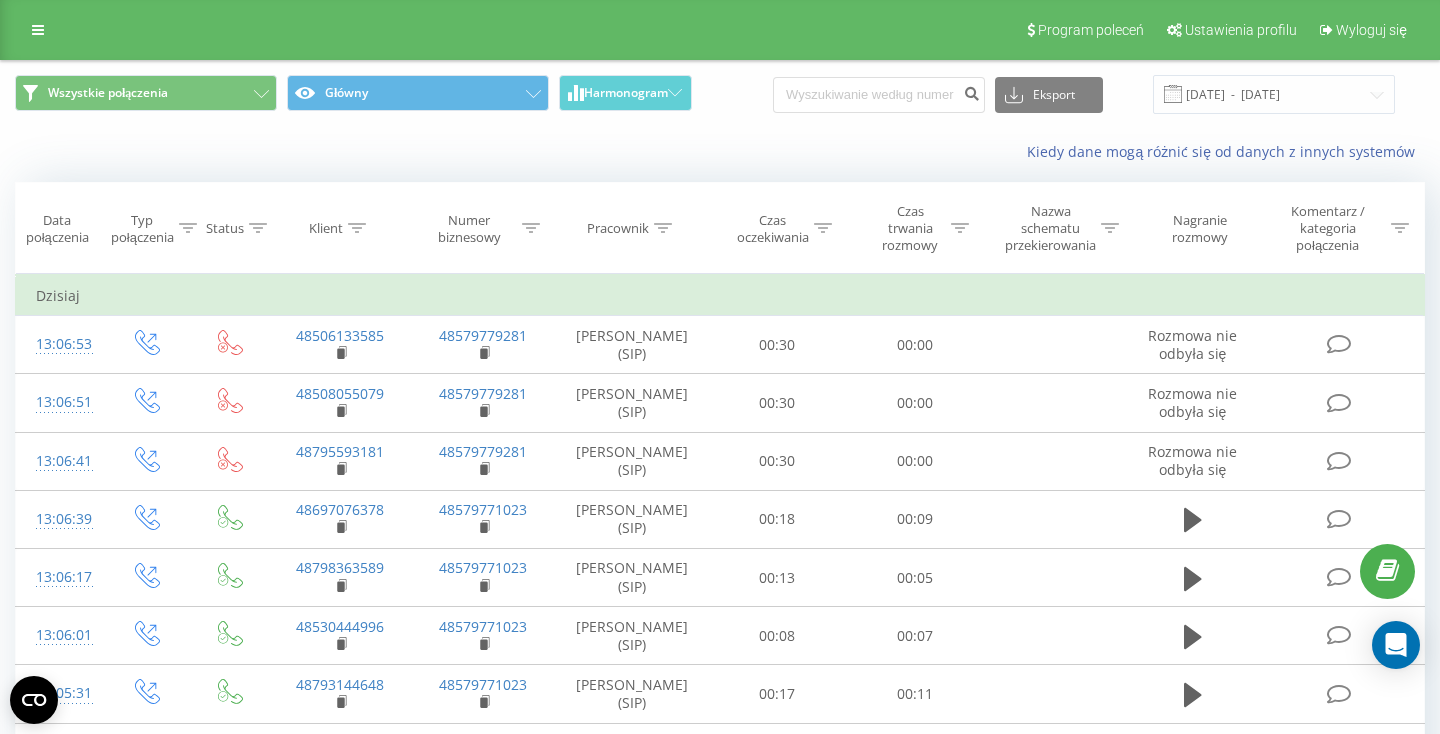 click at bounding box center [663, 228] 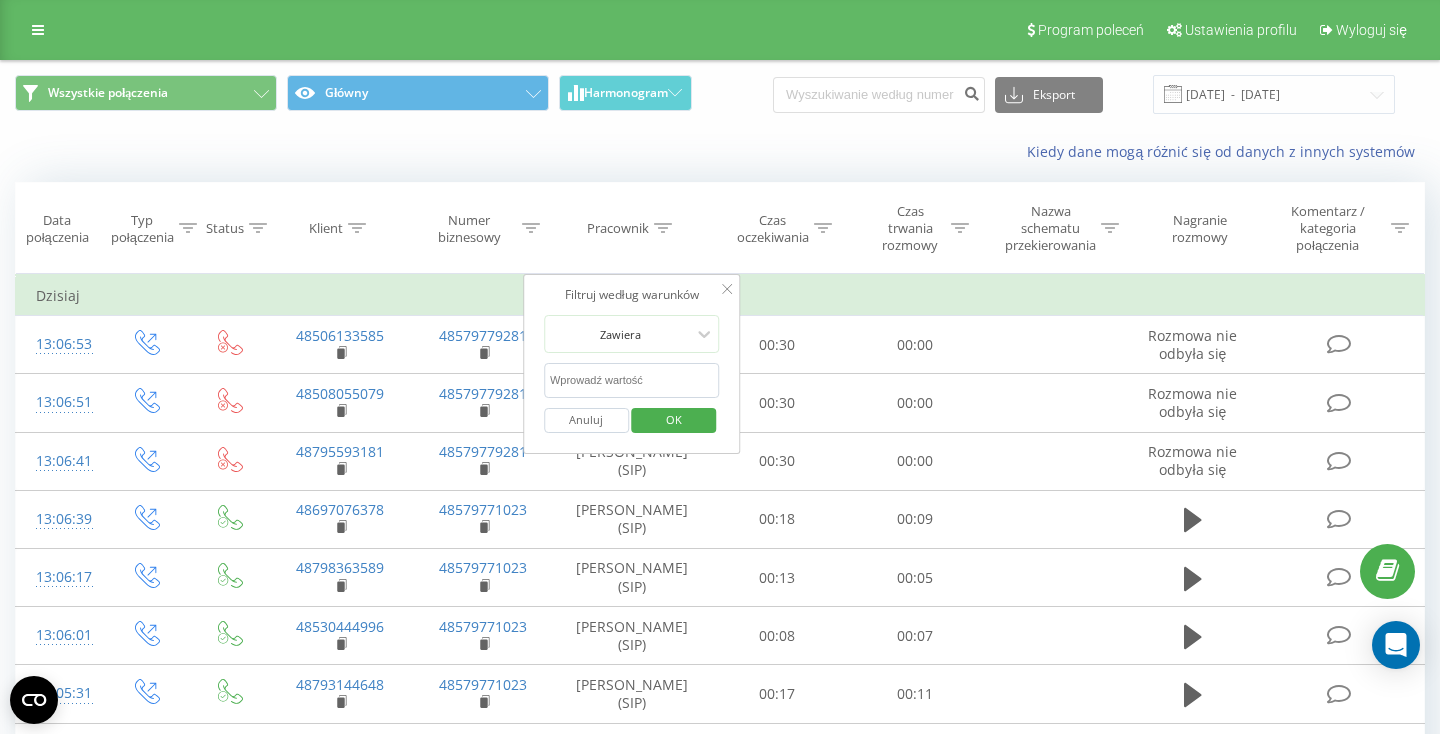 click at bounding box center (632, 380) 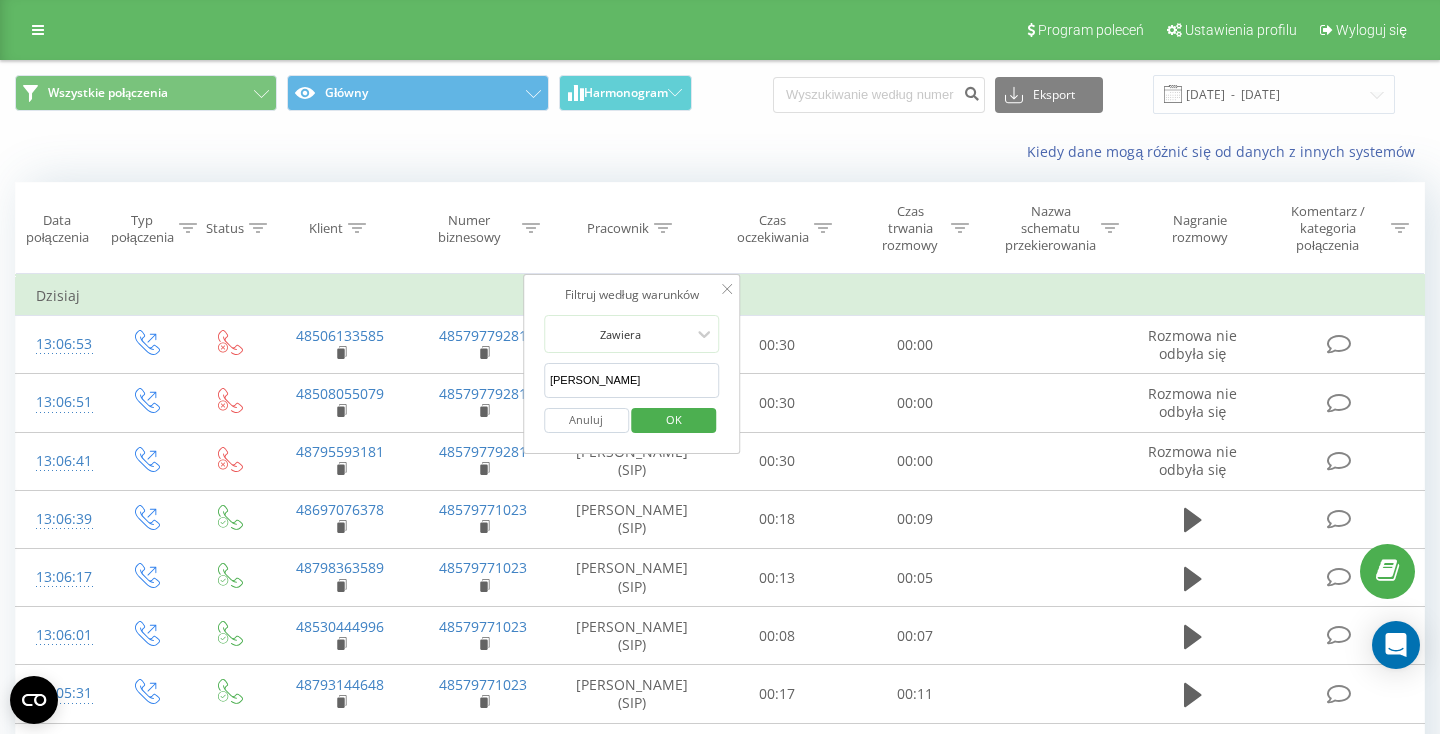 type on "[PERSON_NAME]" 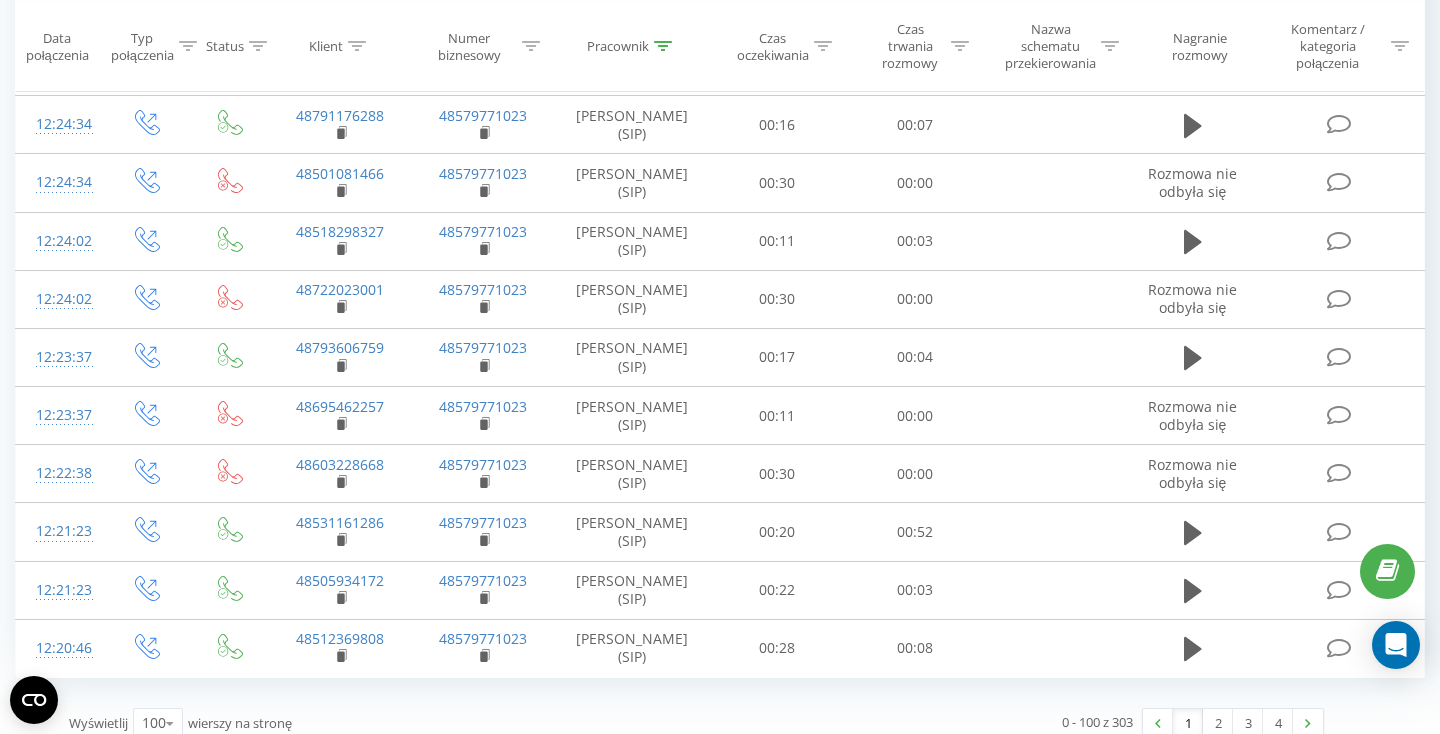 scroll, scrollTop: 5456, scrollLeft: 0, axis: vertical 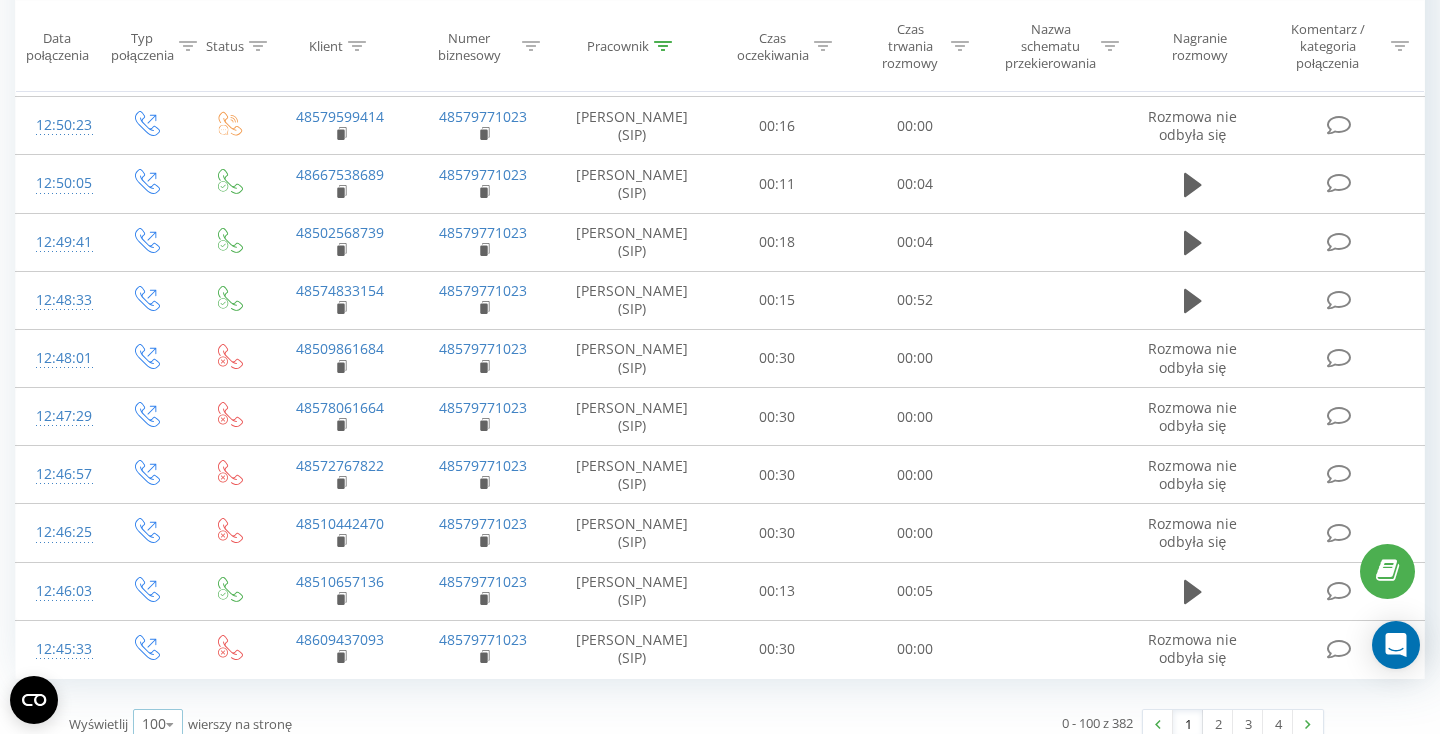 click at bounding box center (170, 724) 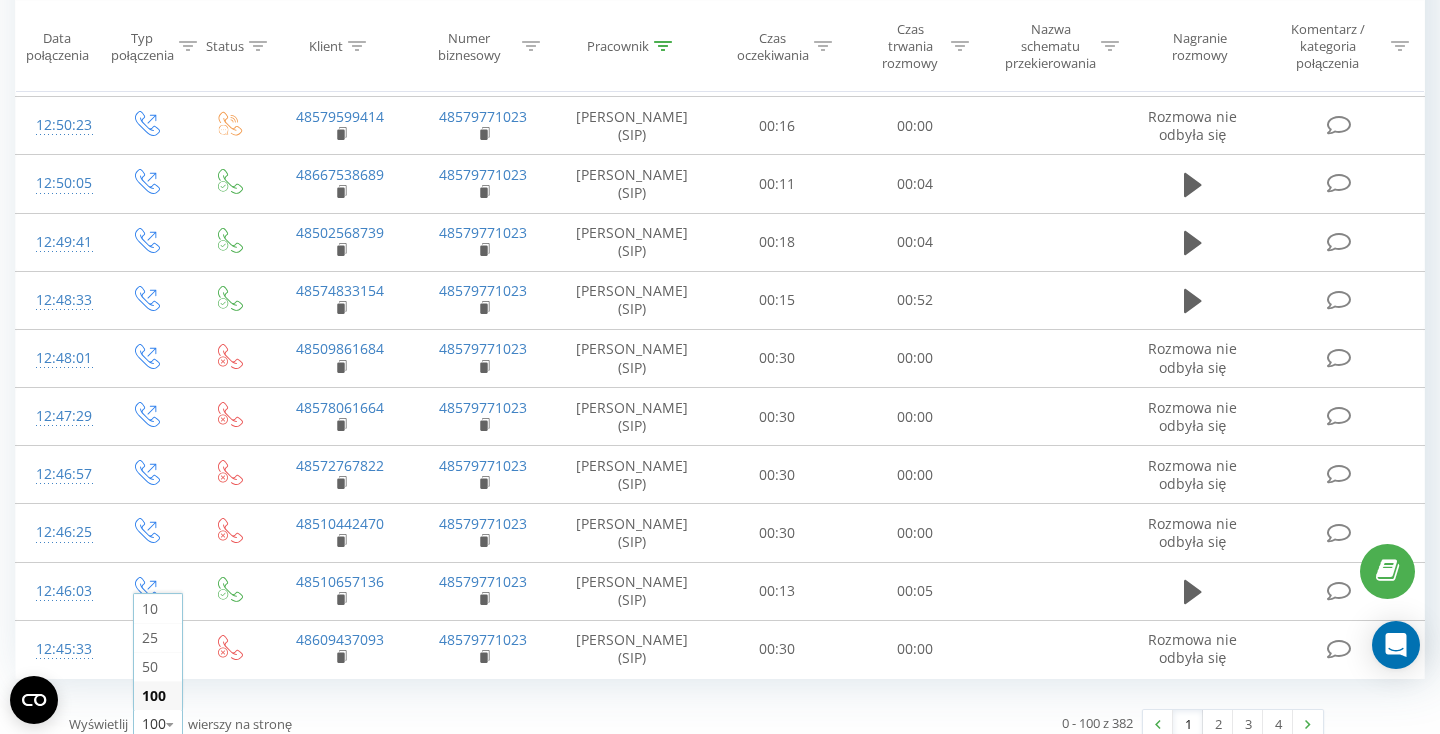 click on "Wyświetlij 100 10 25 50 100 wierszy na stronę" at bounding box center [376, 724] 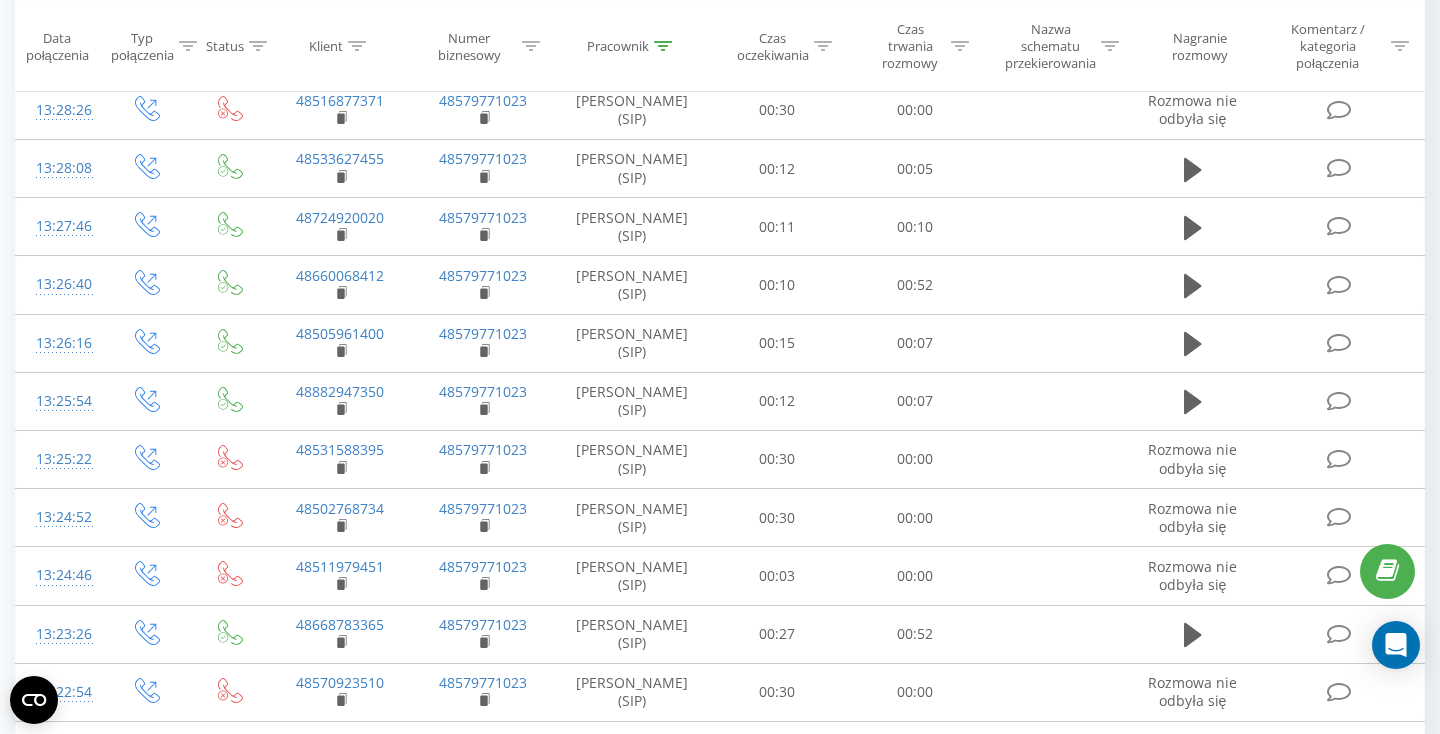 scroll, scrollTop: 1873, scrollLeft: 0, axis: vertical 